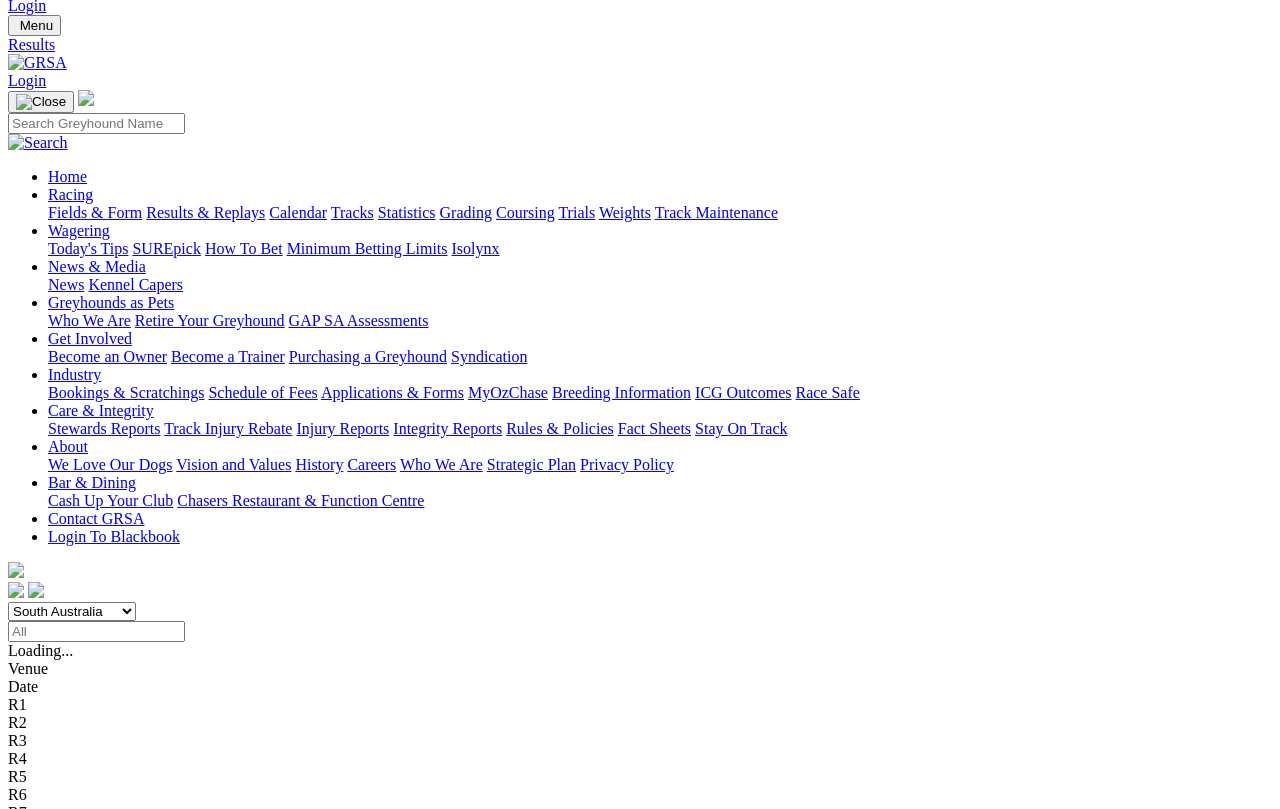 scroll, scrollTop: 45, scrollLeft: 0, axis: vertical 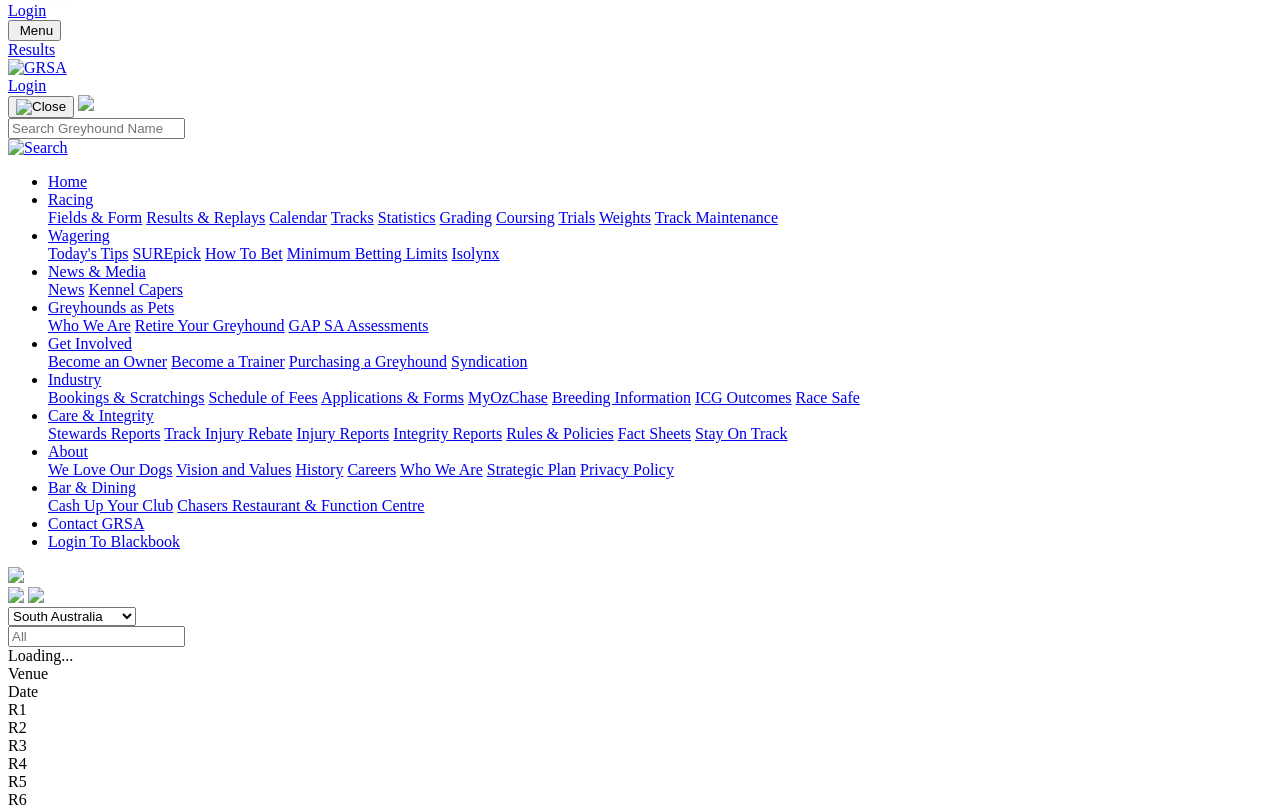 click at bounding box center [96, 636] 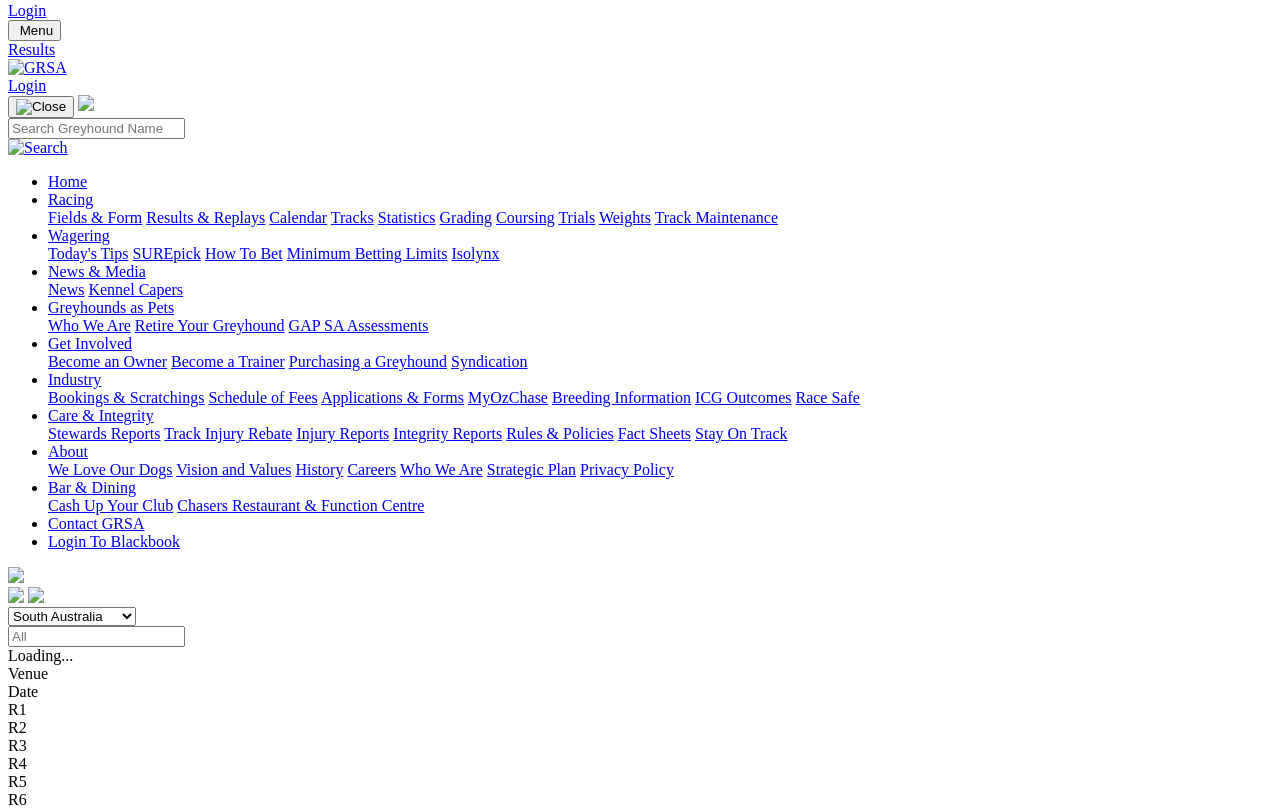 click on "«" at bounding box center (20, 8472) 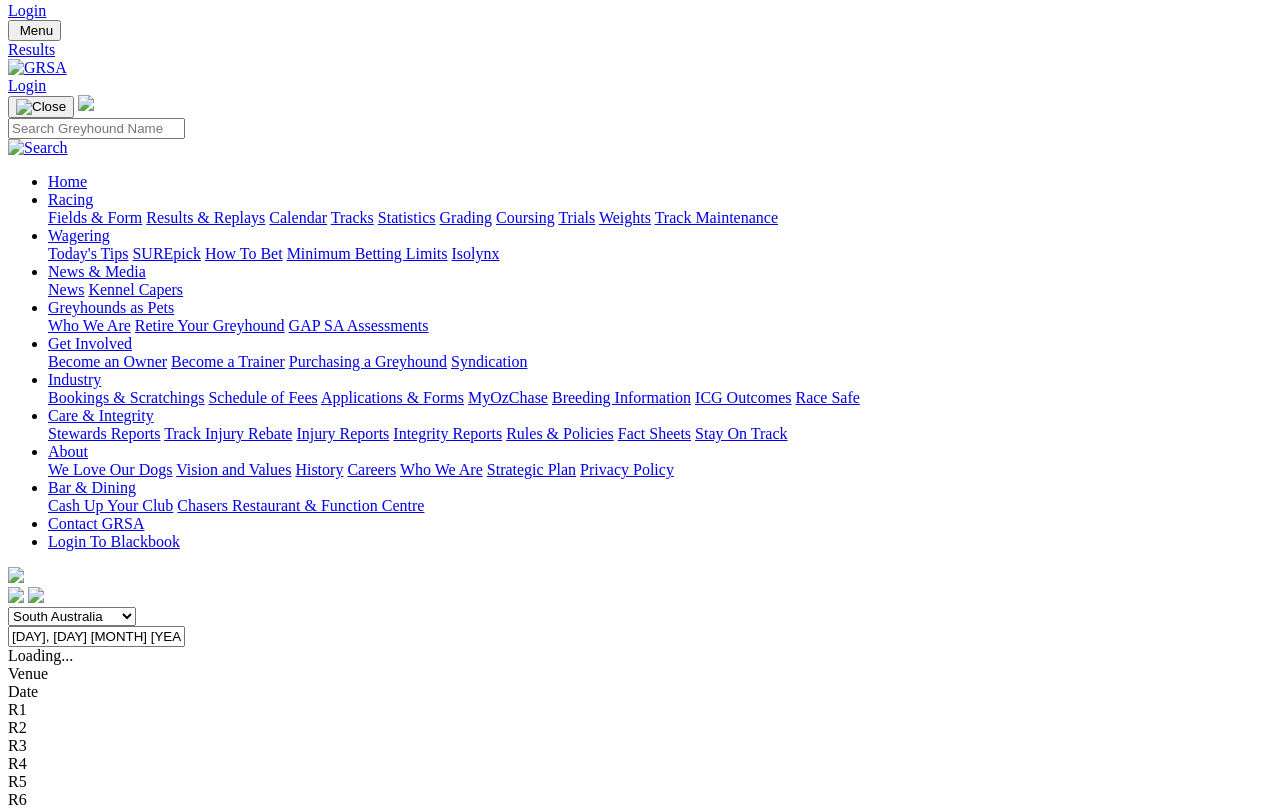 click on "Thursday, 8 May 2025" at bounding box center [96, 636] 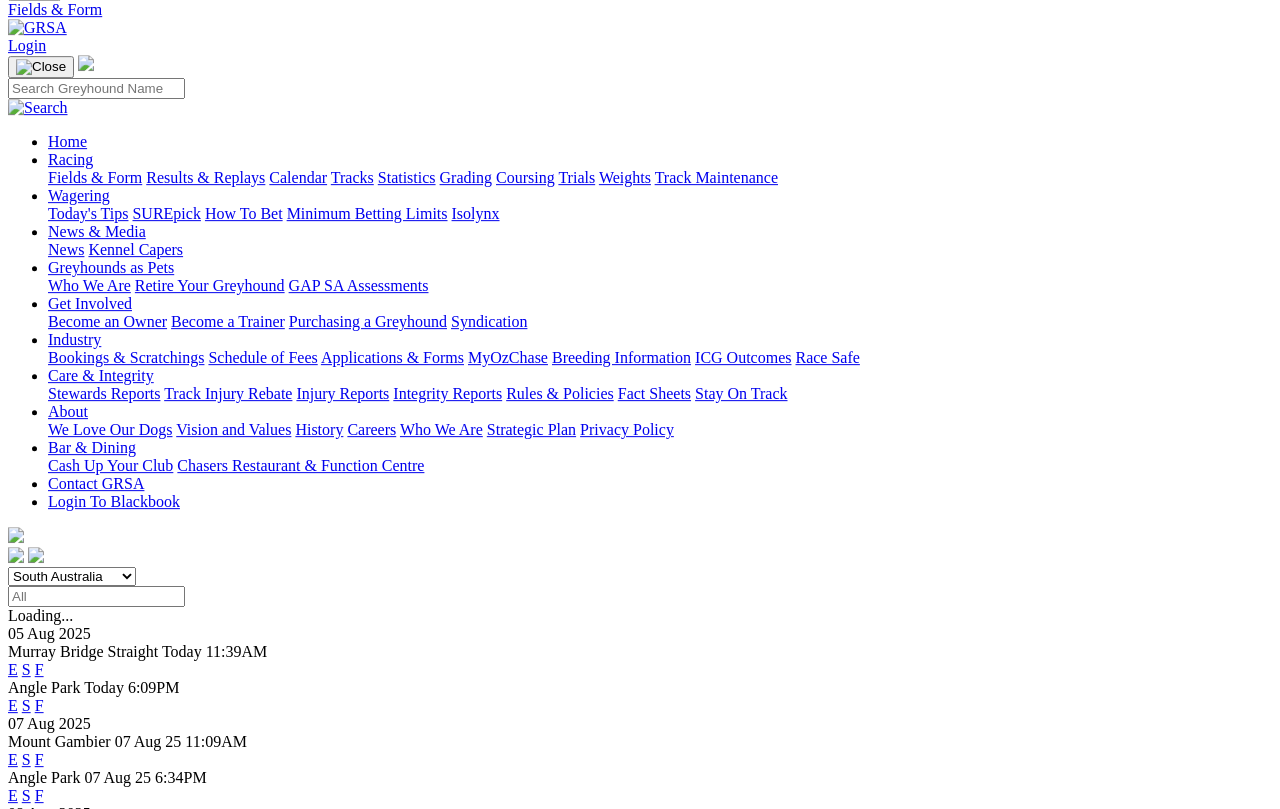 click at bounding box center (96, 596) 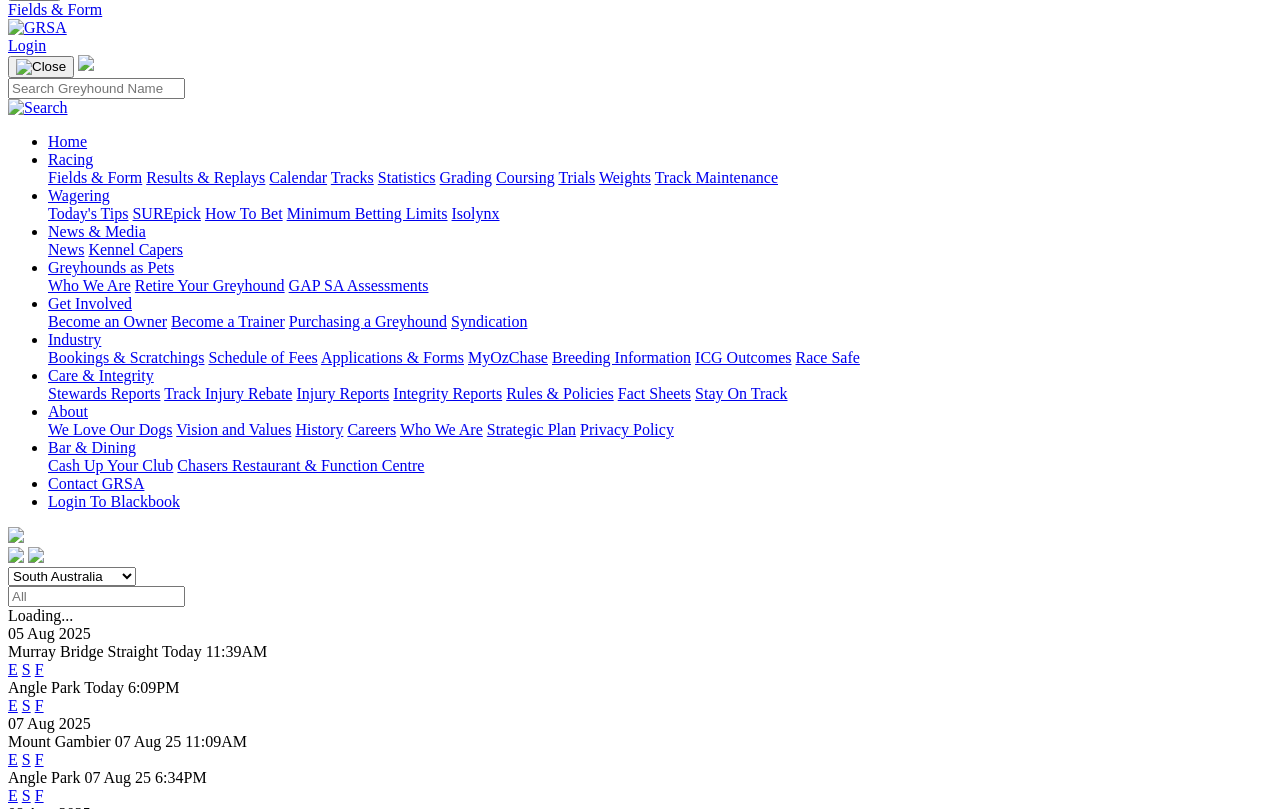 click on "«" at bounding box center [20, 3316] 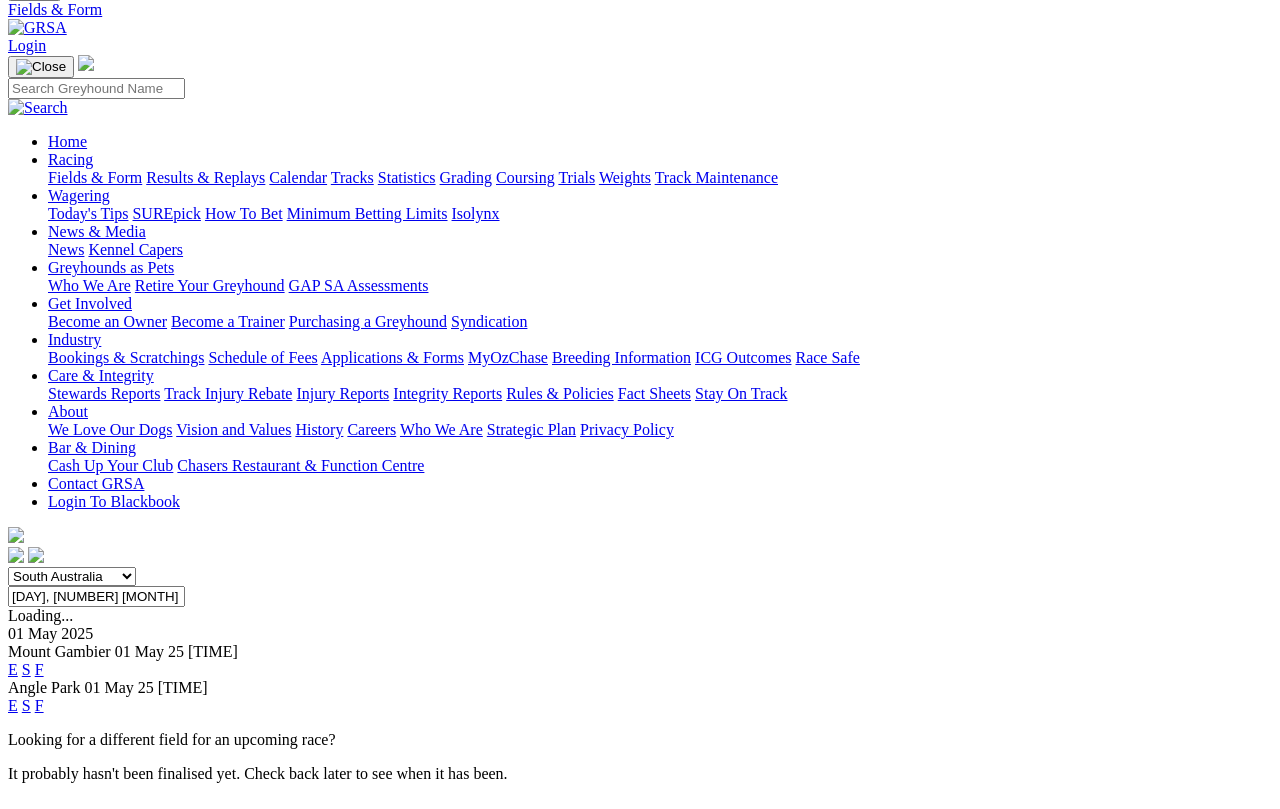 click on "Thursday, 1 May 2025" at bounding box center (96, 596) 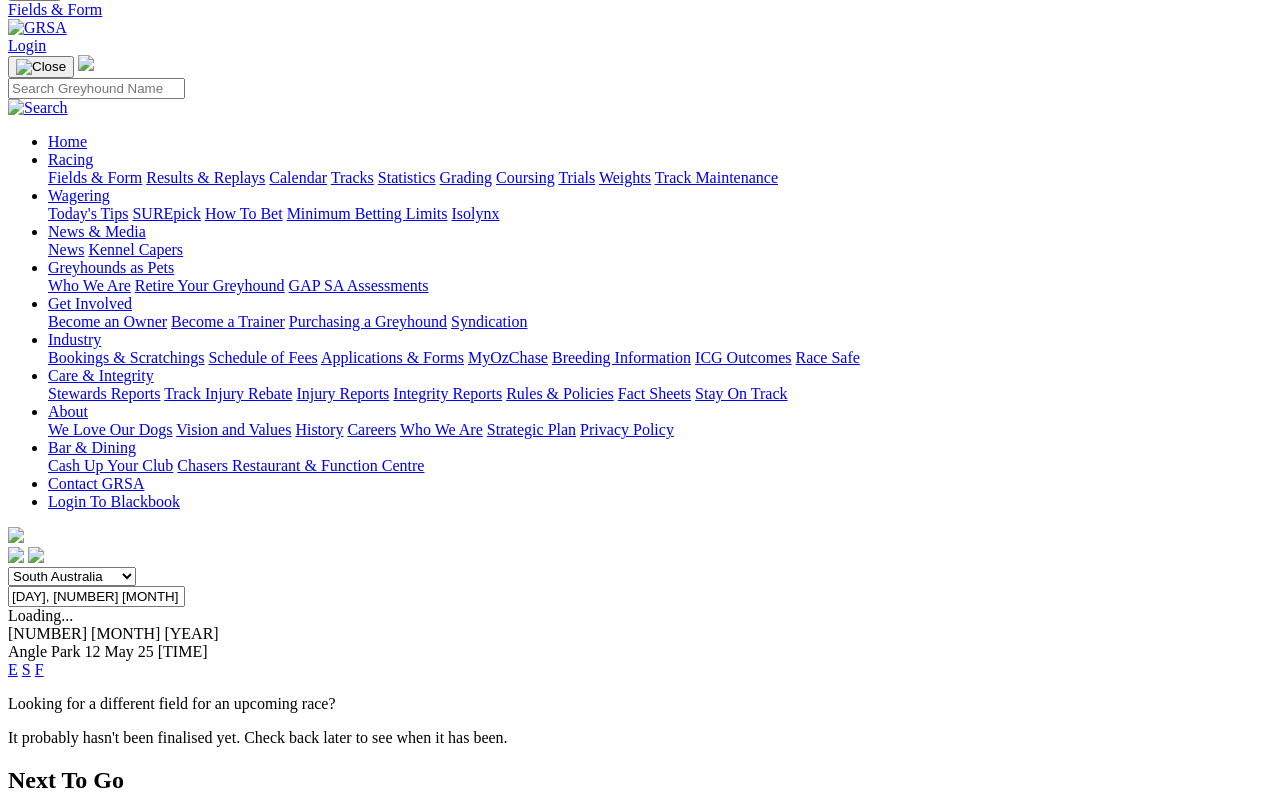 click on "F" at bounding box center (39, 669) 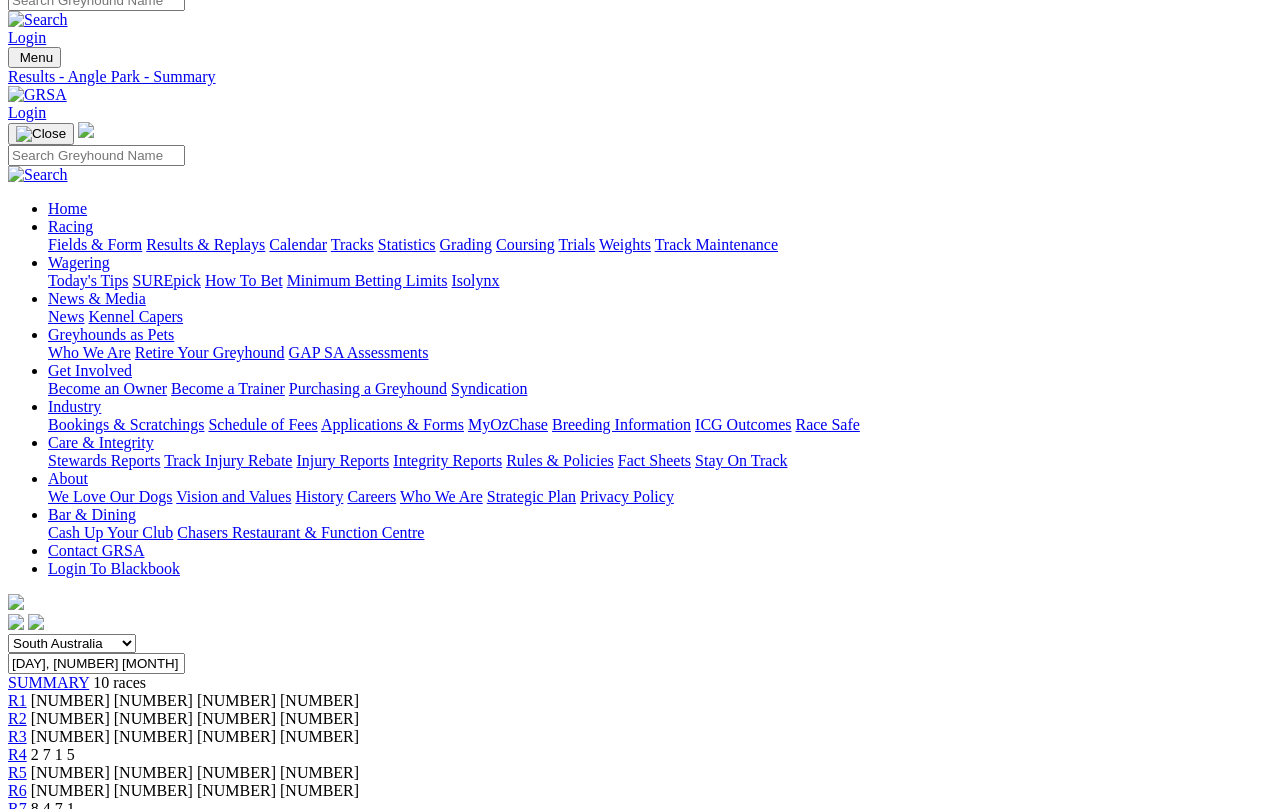 scroll, scrollTop: 0, scrollLeft: 0, axis: both 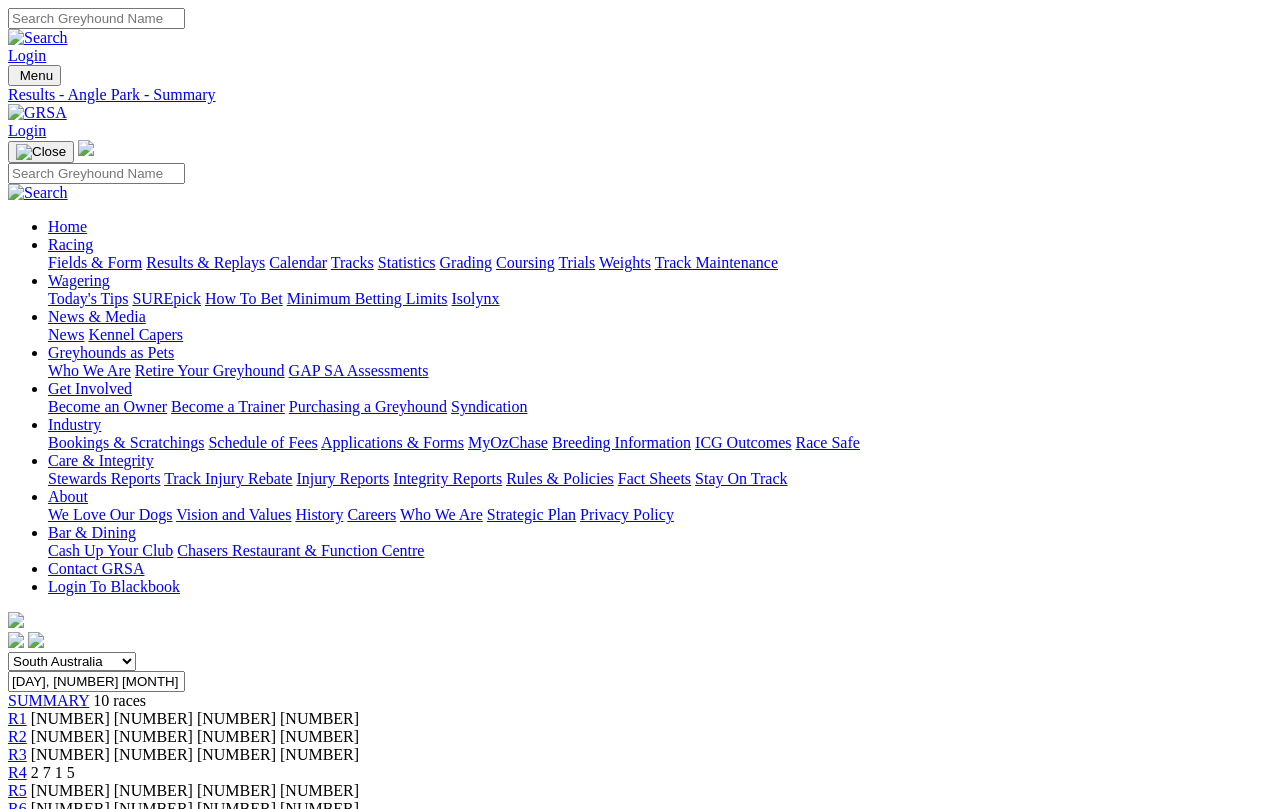 click on "[DAY], [NUMBER] [MONTH] [YEAR]" at bounding box center (96, 681) 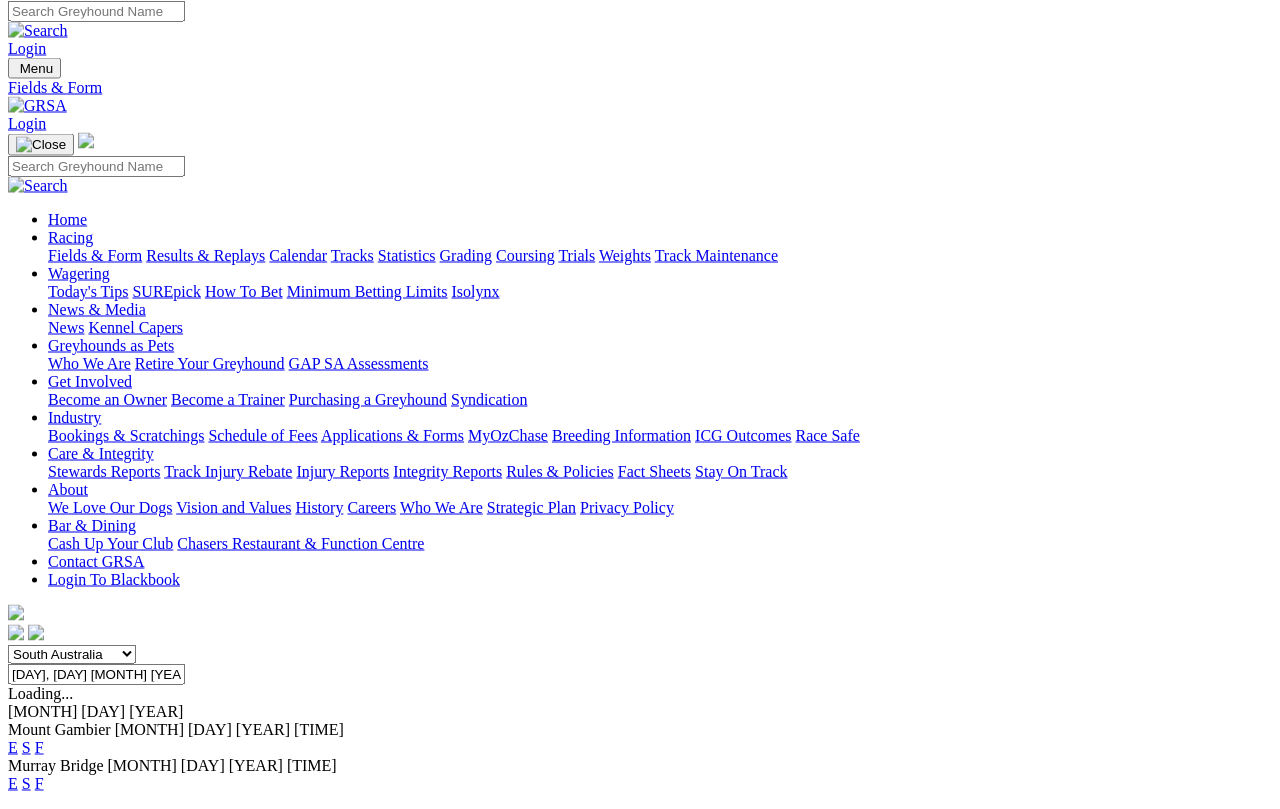 scroll, scrollTop: 6, scrollLeft: 0, axis: vertical 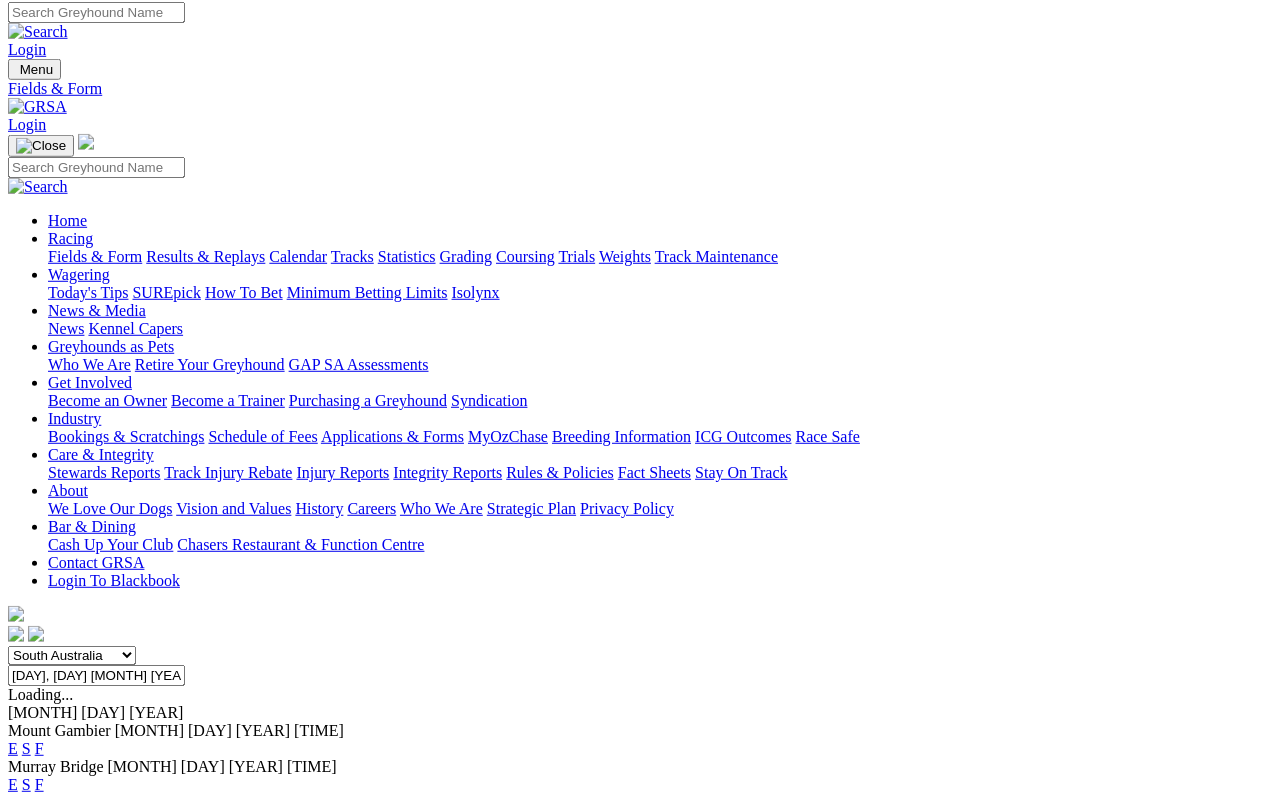 click on "F" at bounding box center (39, 784) 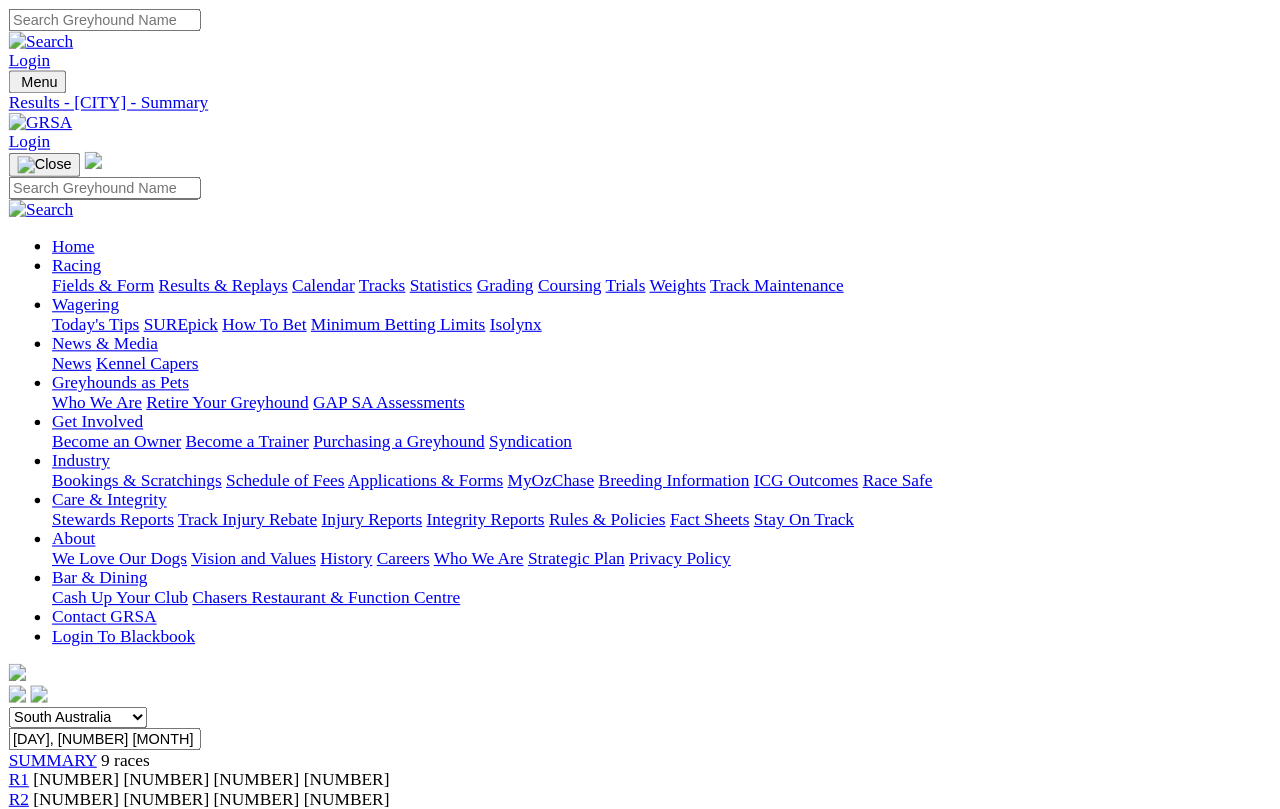 scroll, scrollTop: 7, scrollLeft: 0, axis: vertical 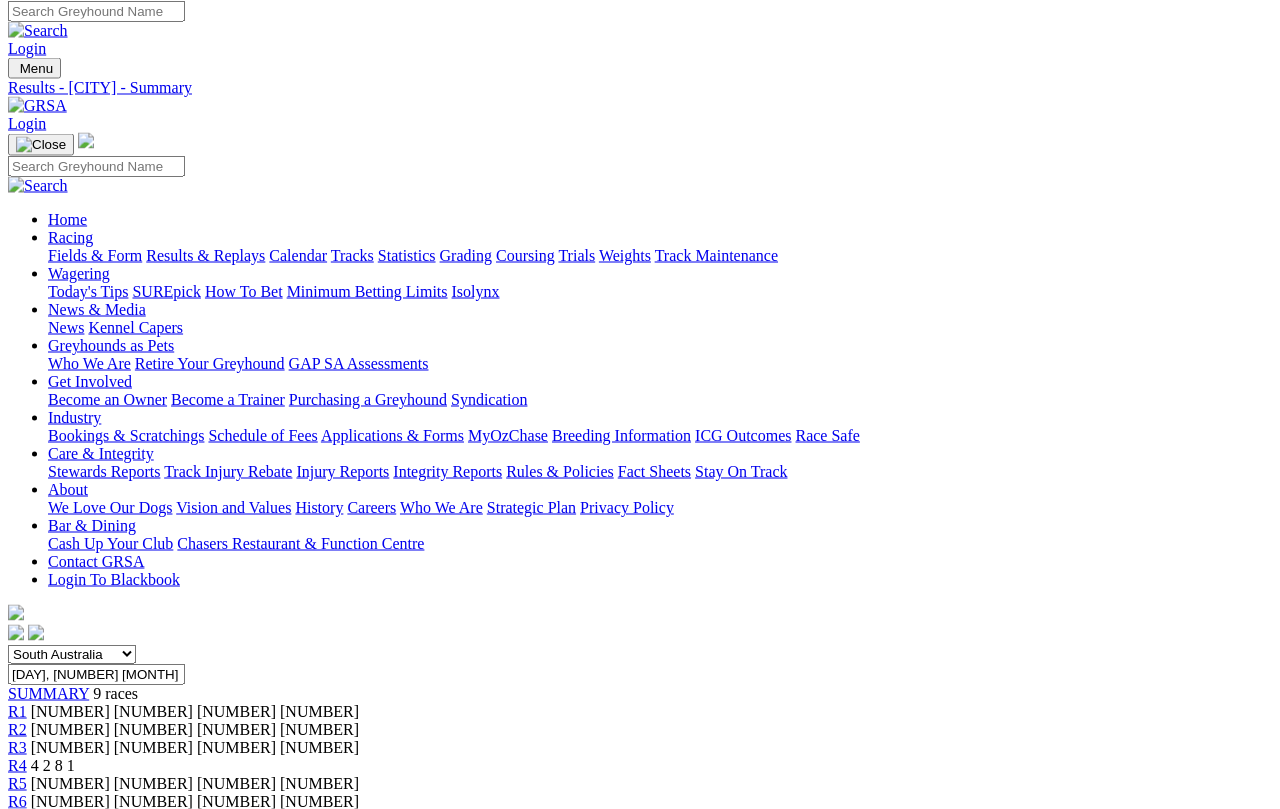 click on "Sunday, 4 May 2025" at bounding box center (96, 674) 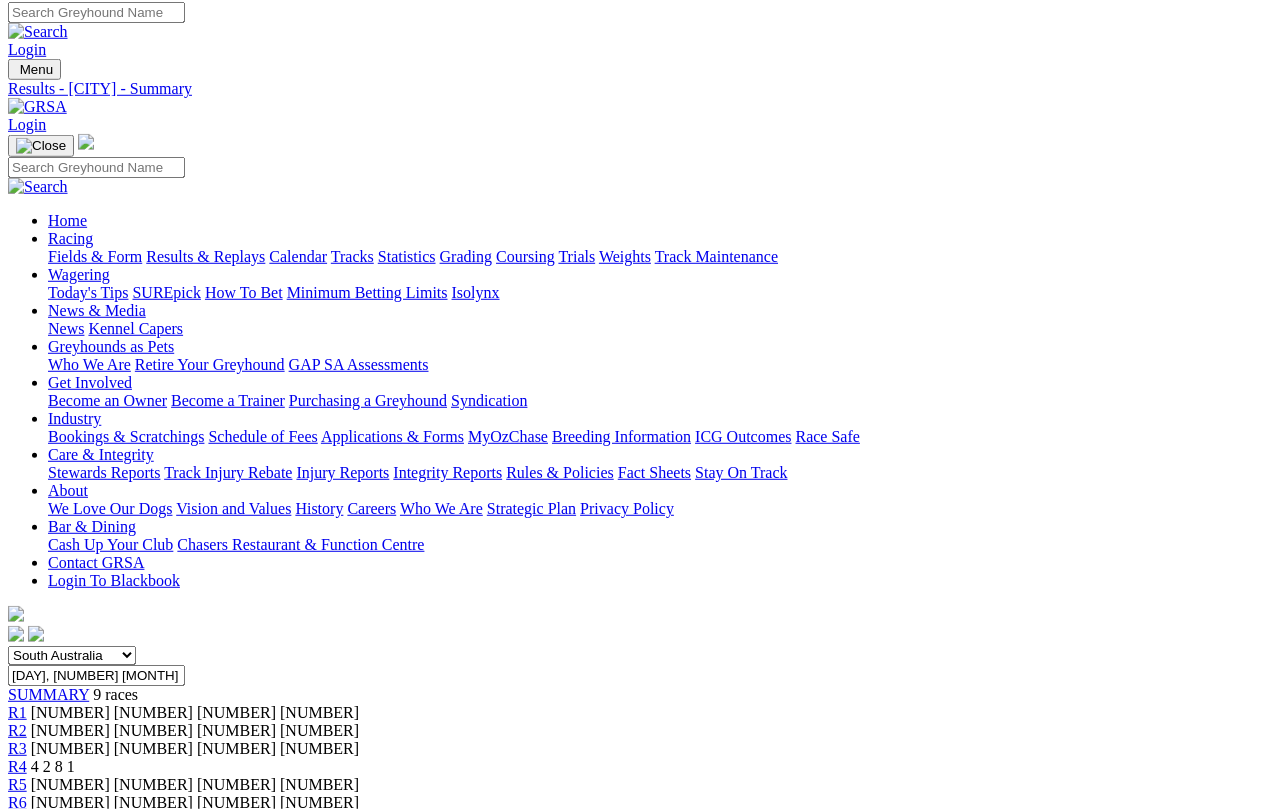 click on "1" at bounding box center (130, 6328) 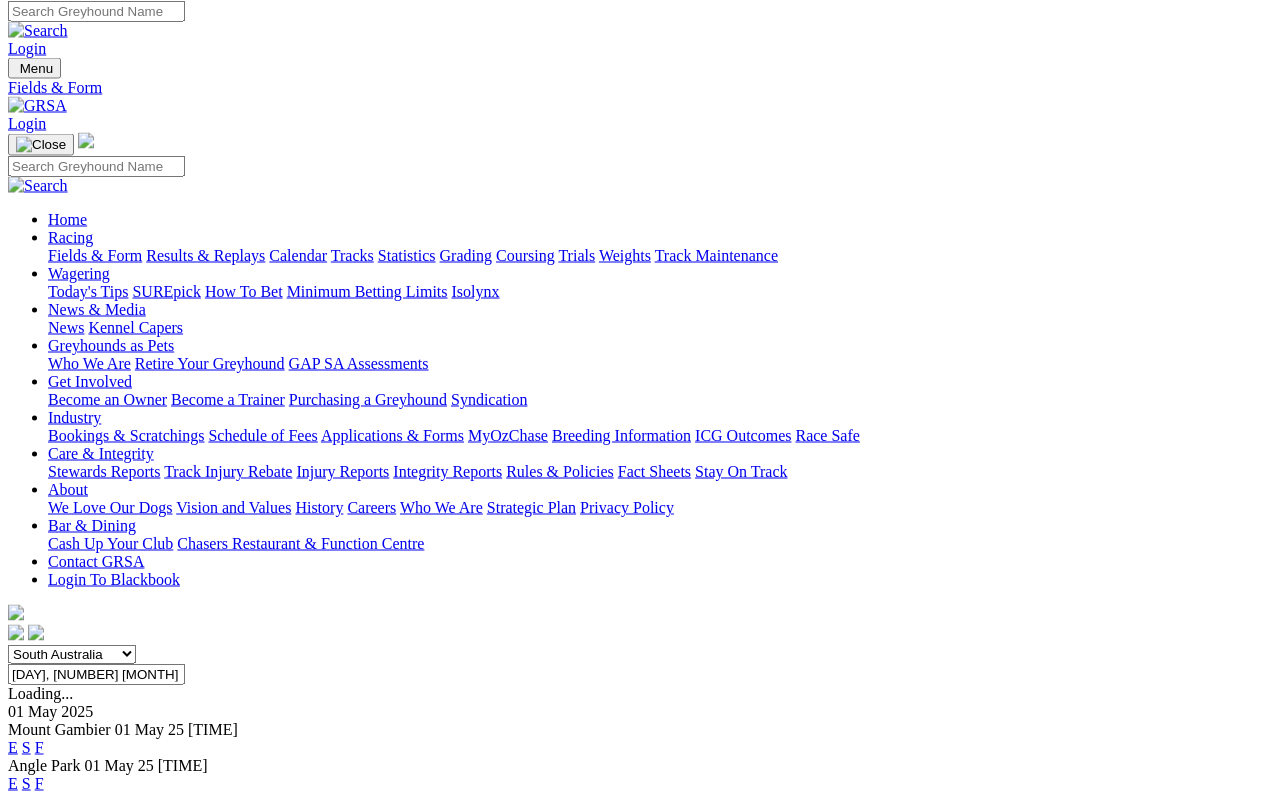 scroll, scrollTop: 6, scrollLeft: 0, axis: vertical 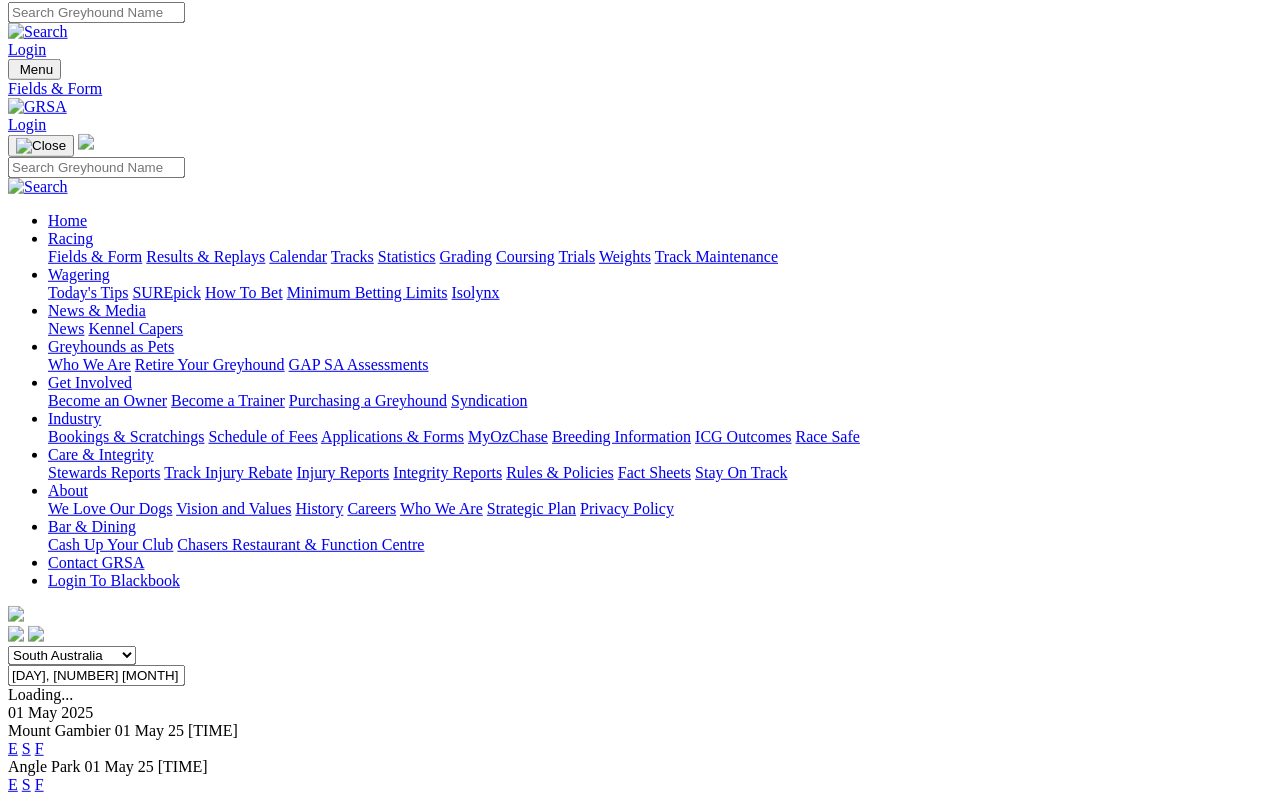 click on "F" at bounding box center (39, 784) 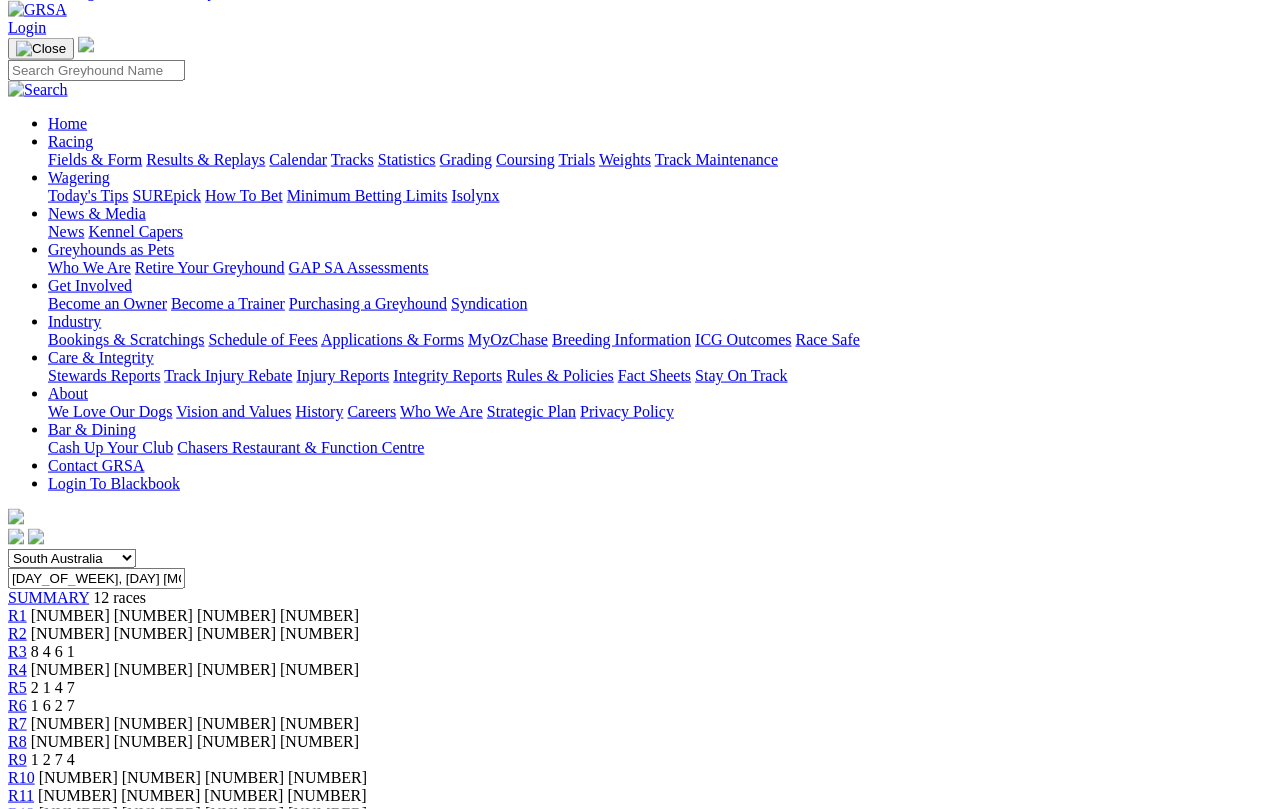 scroll, scrollTop: 0, scrollLeft: 0, axis: both 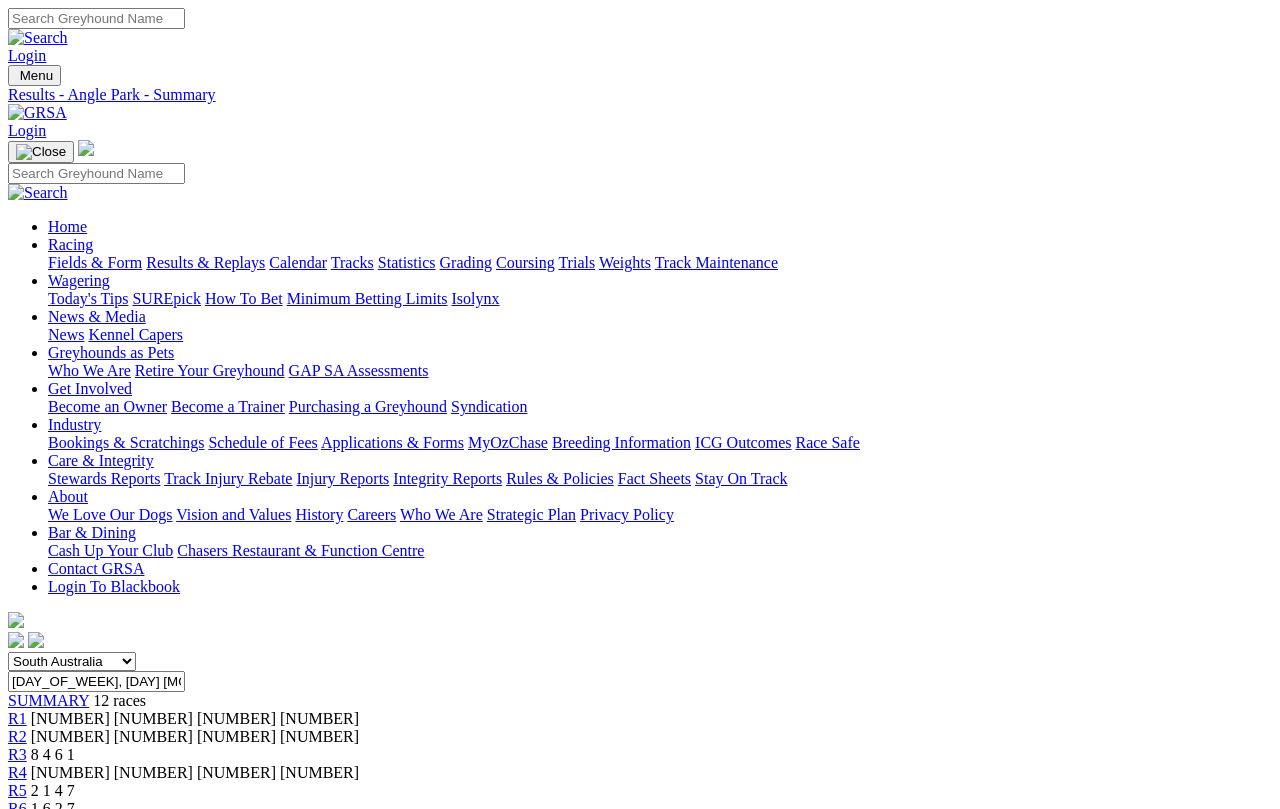 click on "Thursday, 1 May 2025" at bounding box center (96, 681) 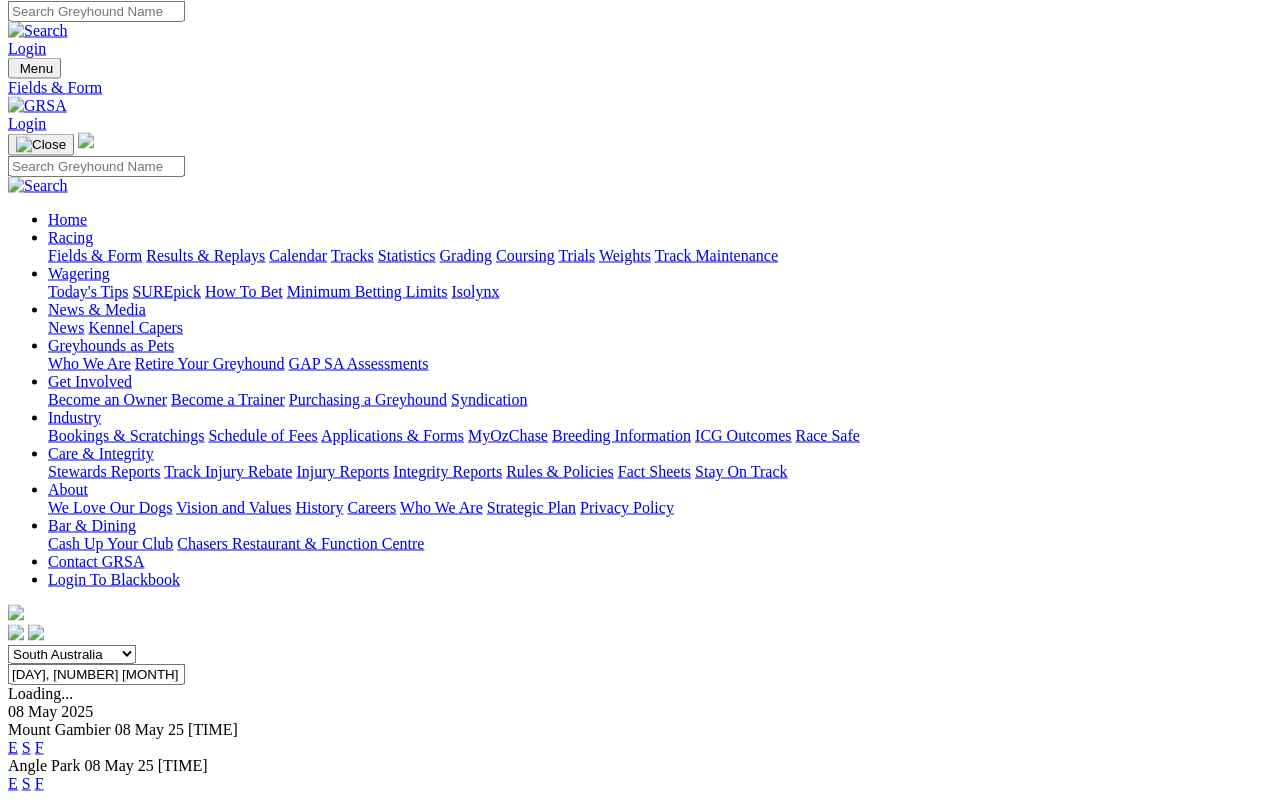 scroll, scrollTop: 6, scrollLeft: 0, axis: vertical 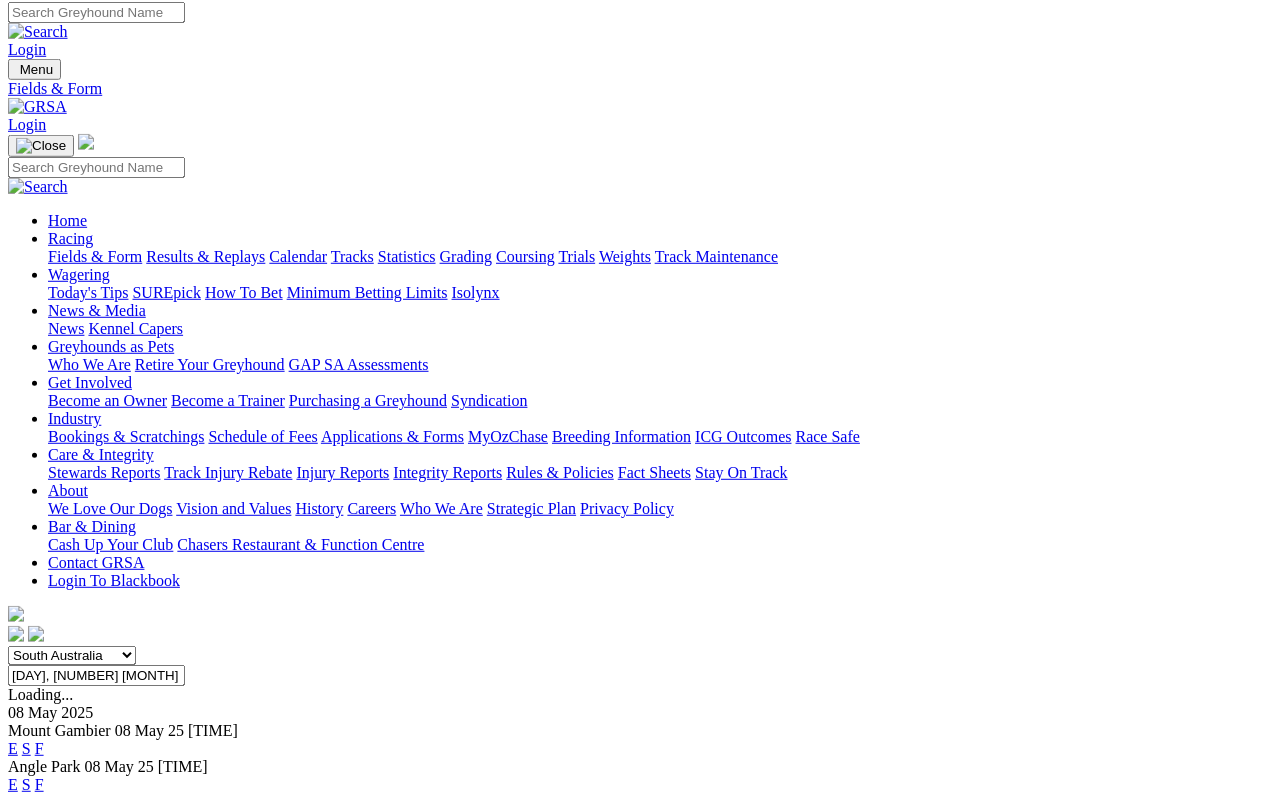 click on "F" at bounding box center (39, 784) 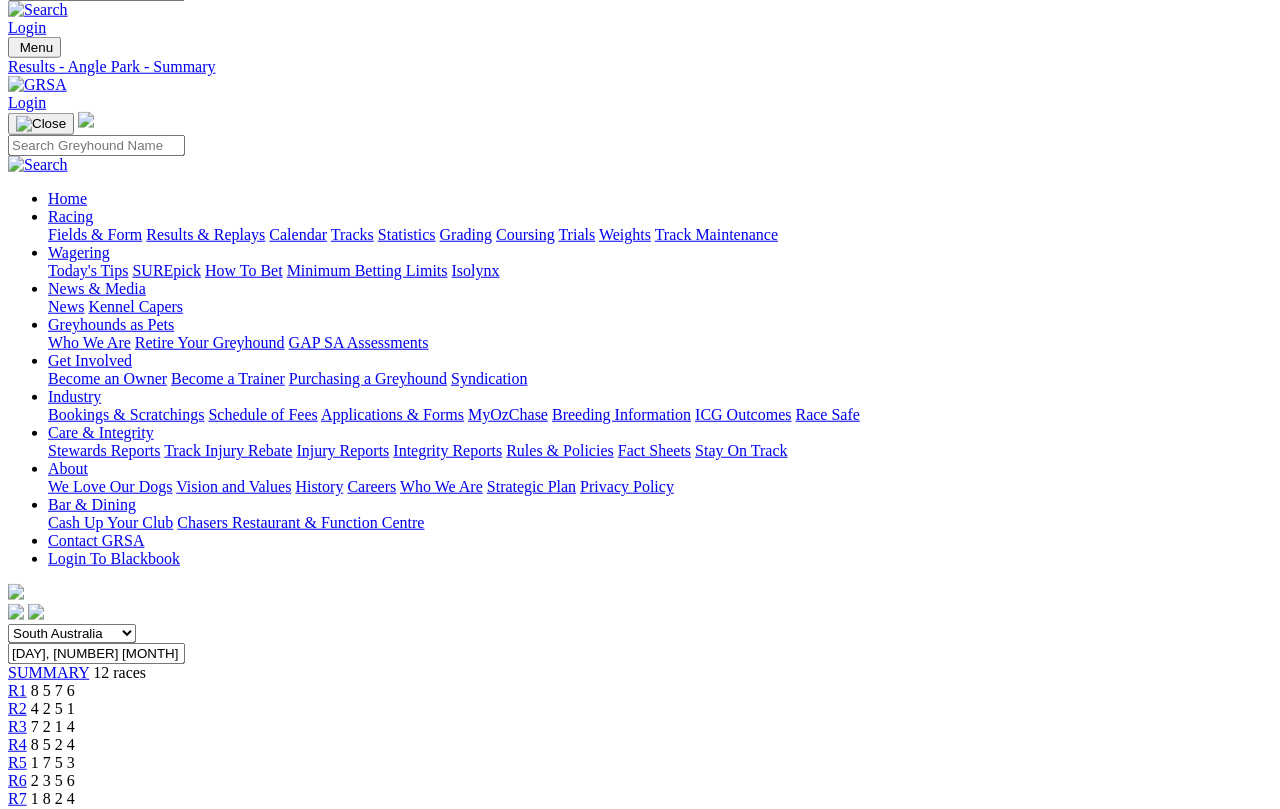 scroll, scrollTop: 0, scrollLeft: 0, axis: both 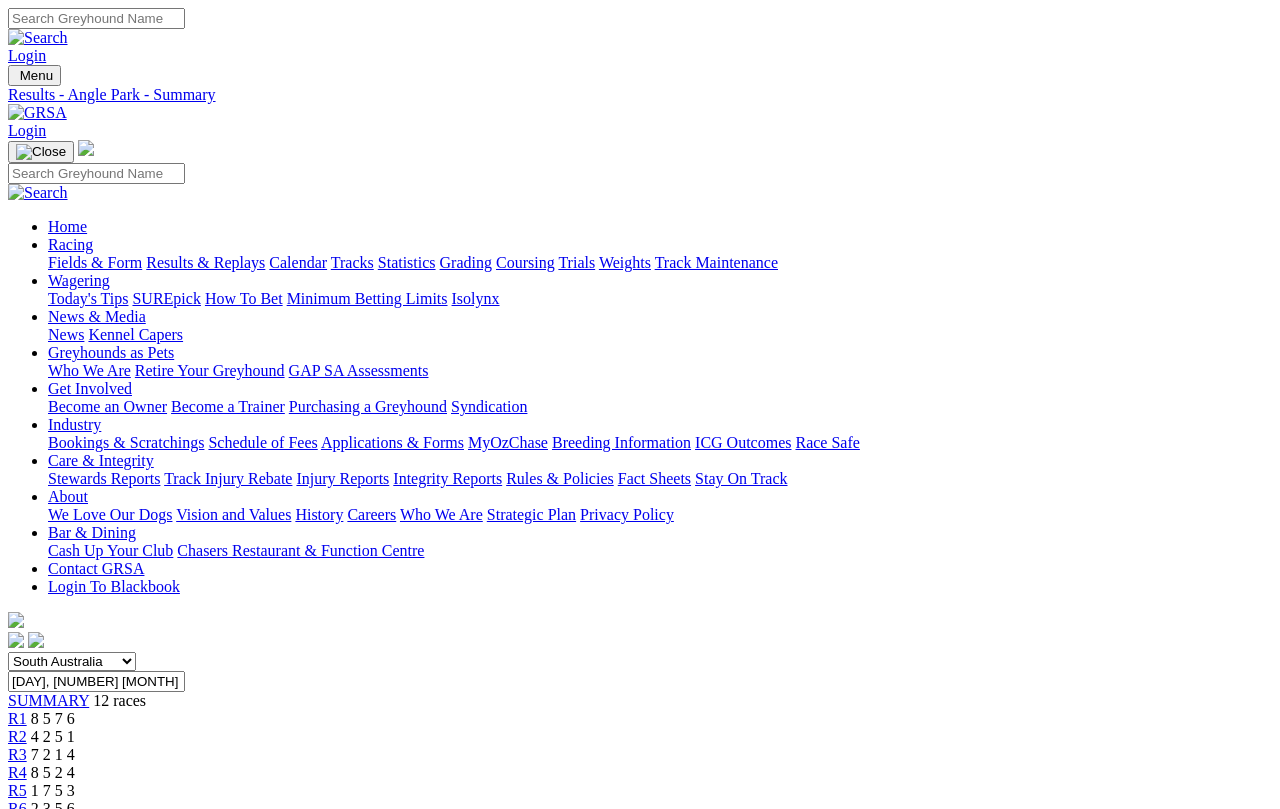 click on "[DAY_OF_WEEK], [DAY] [MONTH] [YEAR]" at bounding box center [96, 681] 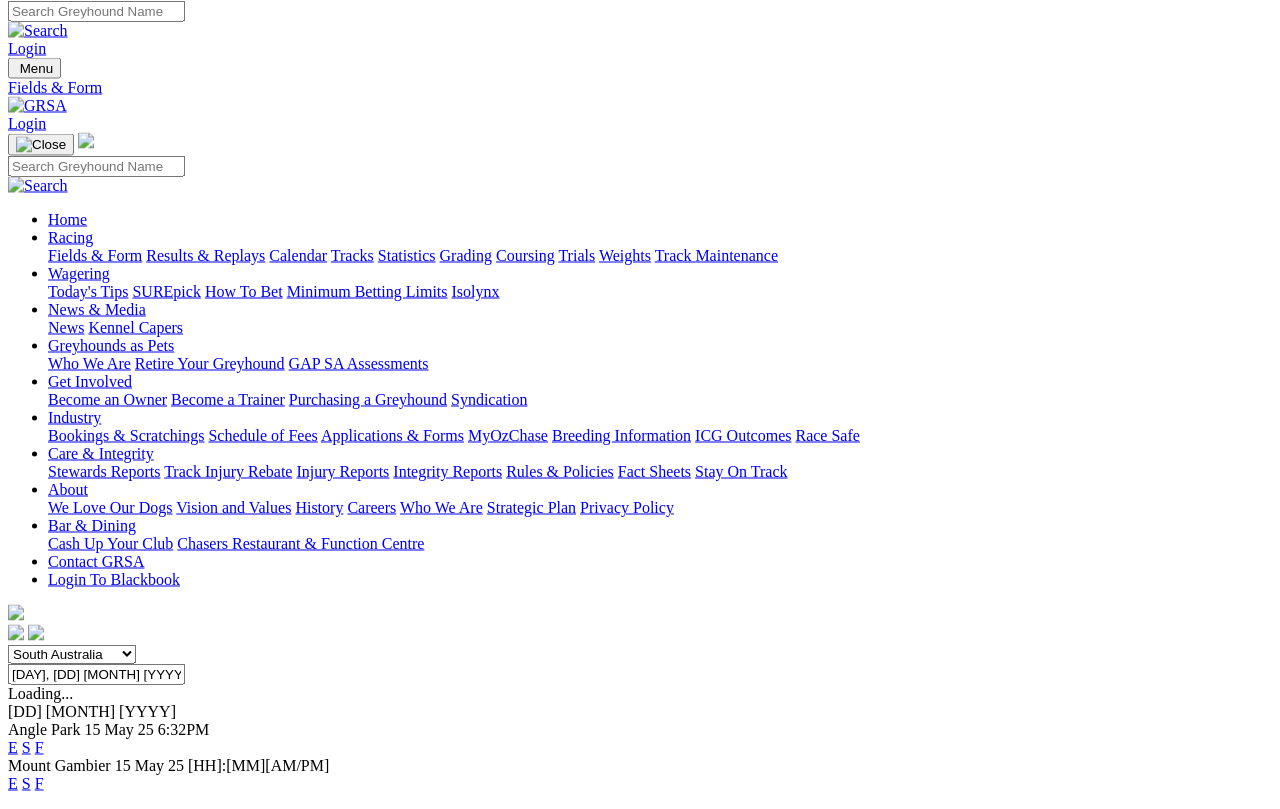scroll, scrollTop: 6, scrollLeft: 0, axis: vertical 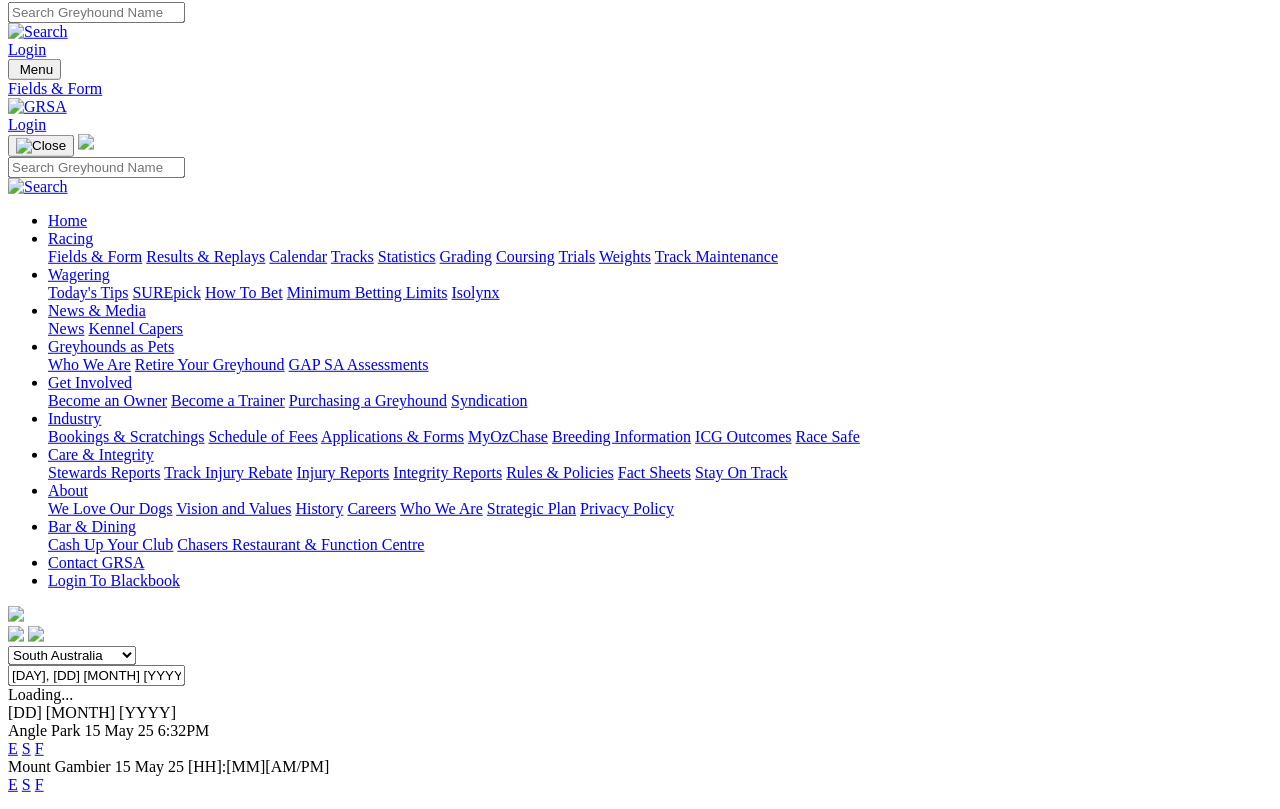 click on "F" at bounding box center [39, 748] 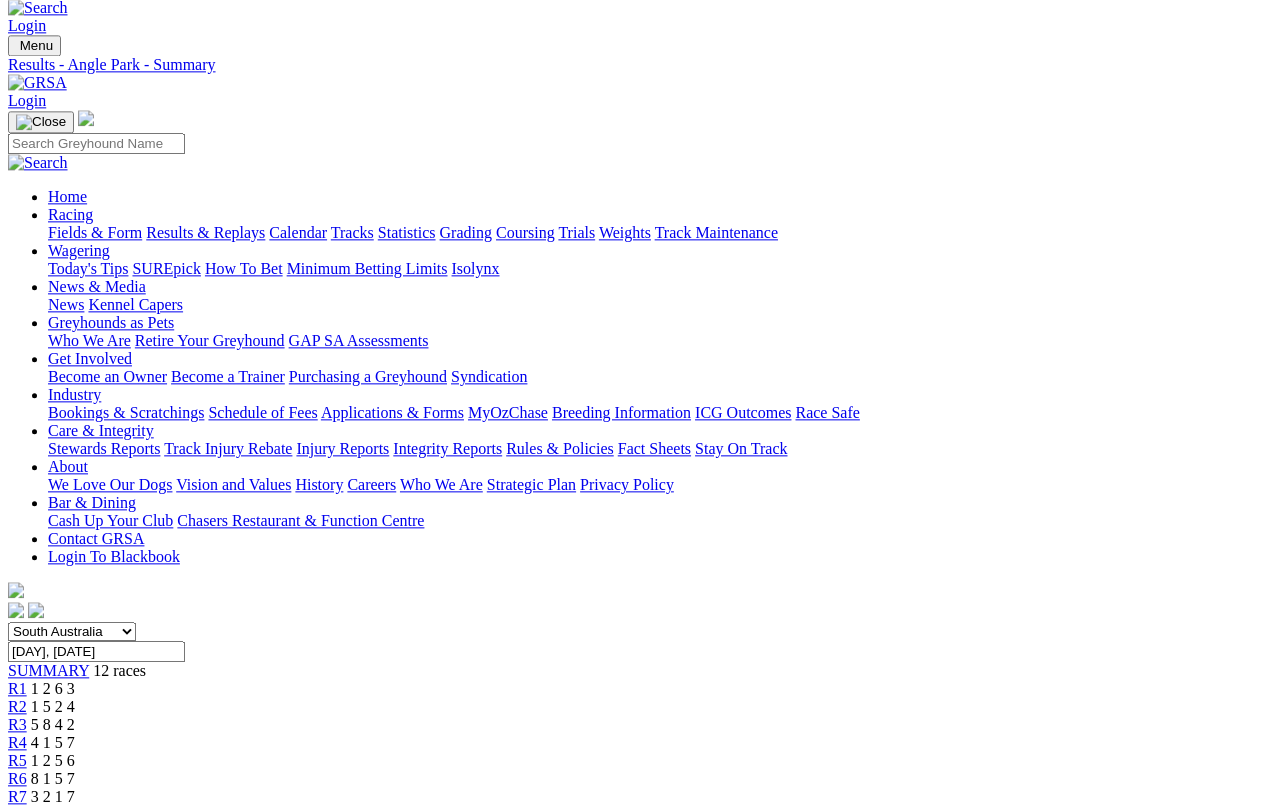 scroll, scrollTop: 0, scrollLeft: 0, axis: both 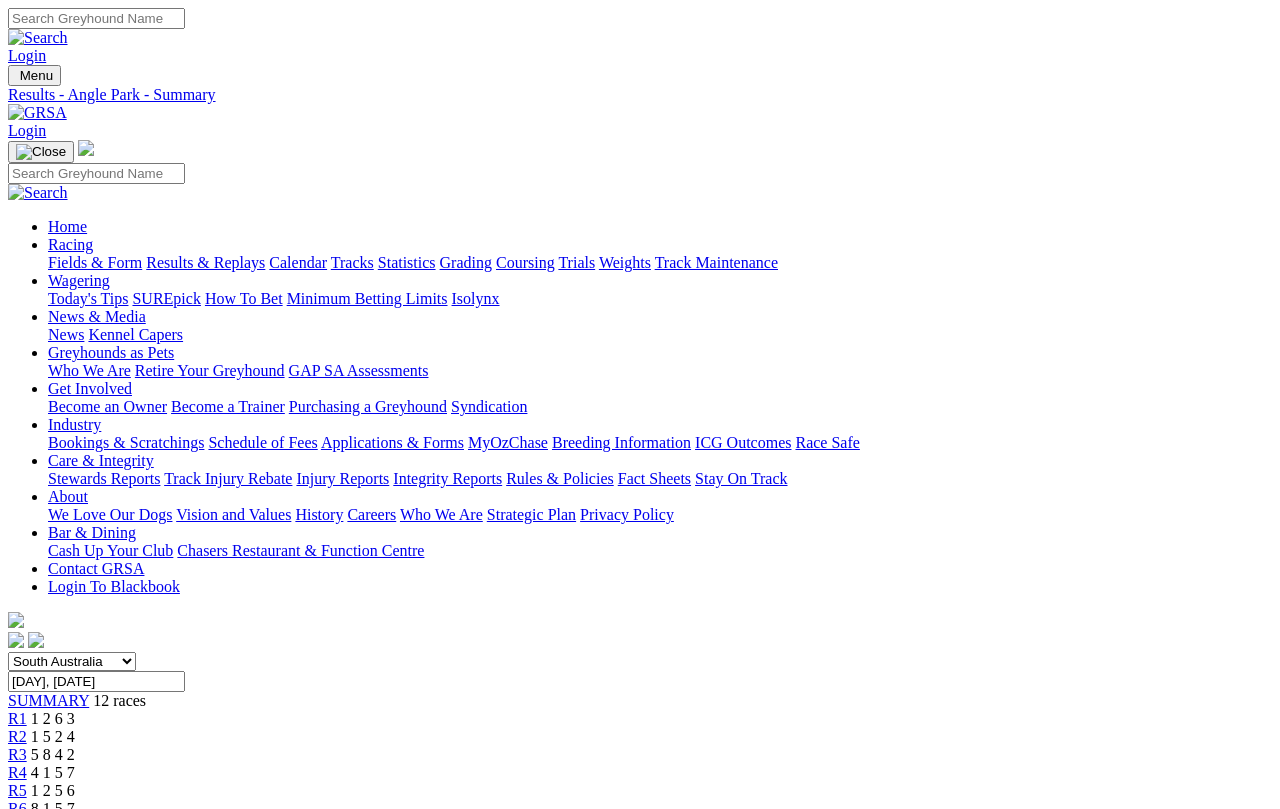 click on "Thursday, 15 May 2025" at bounding box center [96, 681] 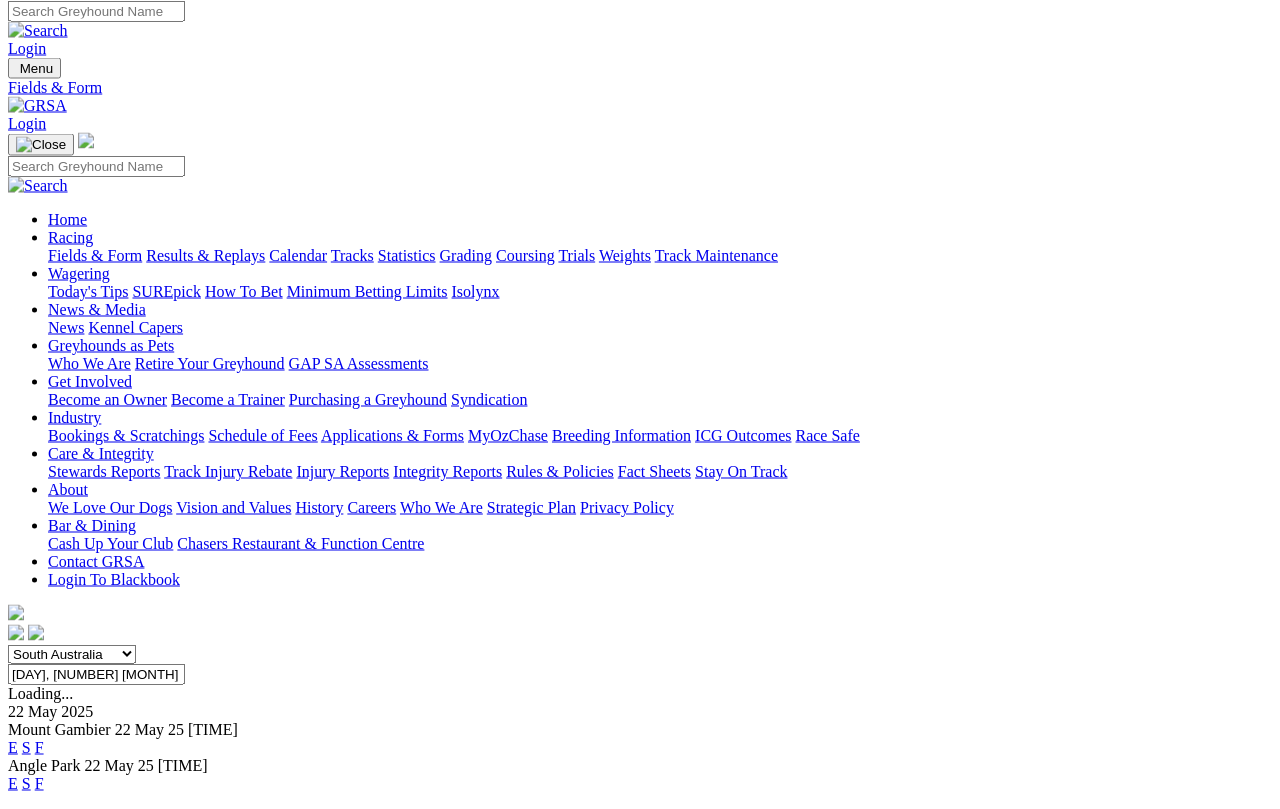 scroll, scrollTop: 6, scrollLeft: 0, axis: vertical 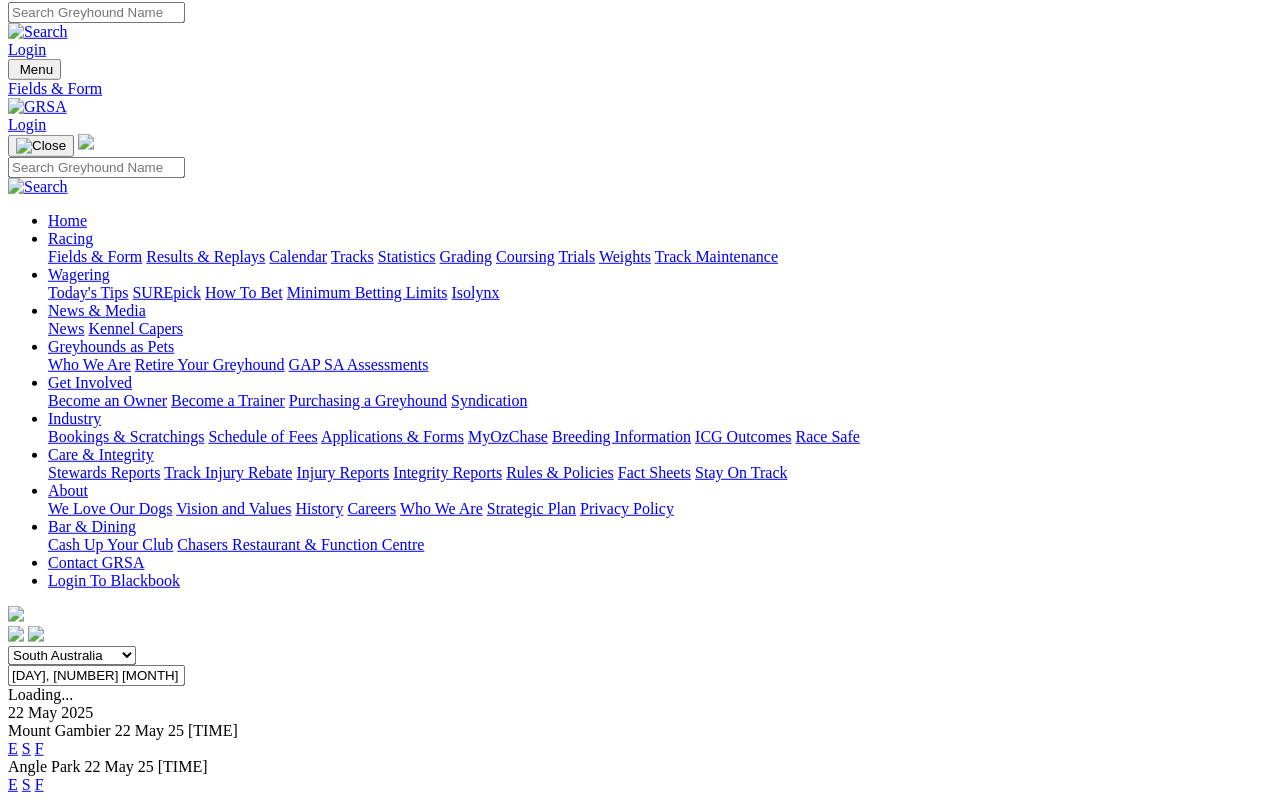 click on "F" at bounding box center [39, 784] 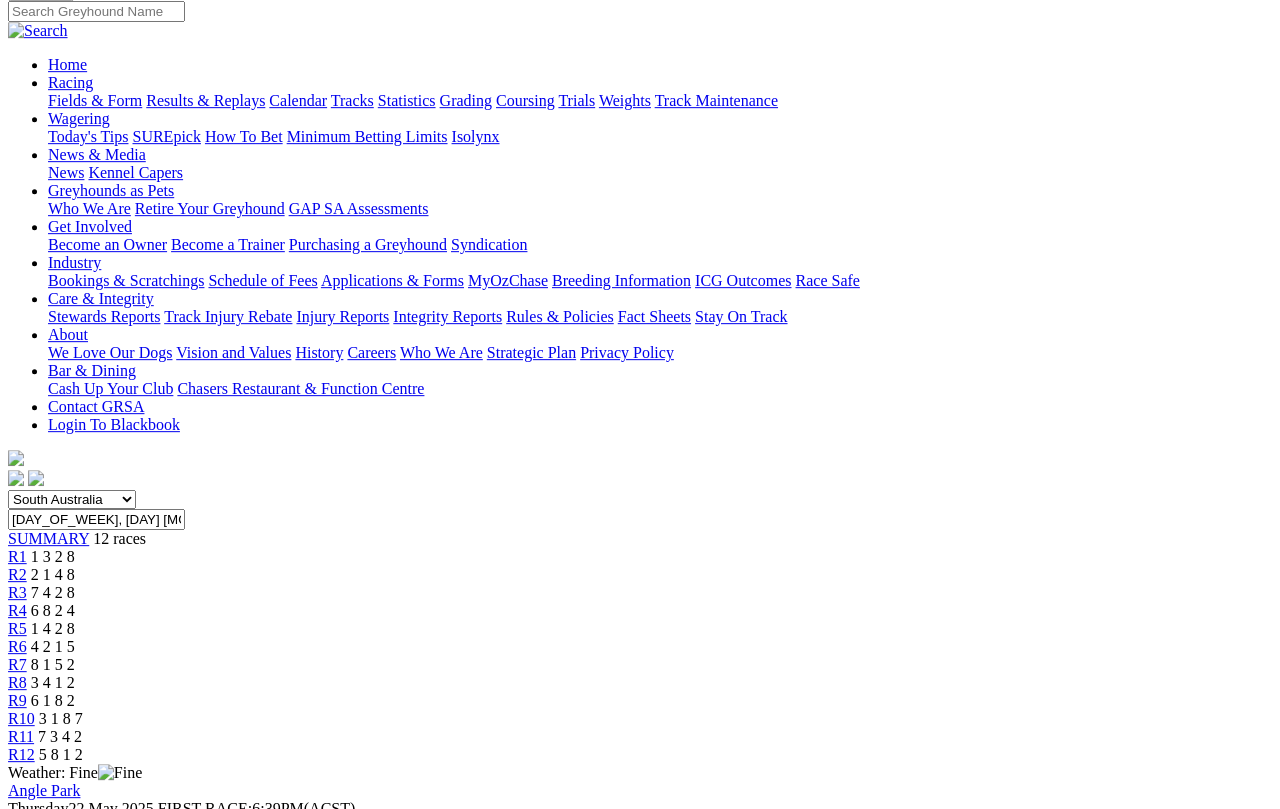 scroll, scrollTop: 0, scrollLeft: 13, axis: horizontal 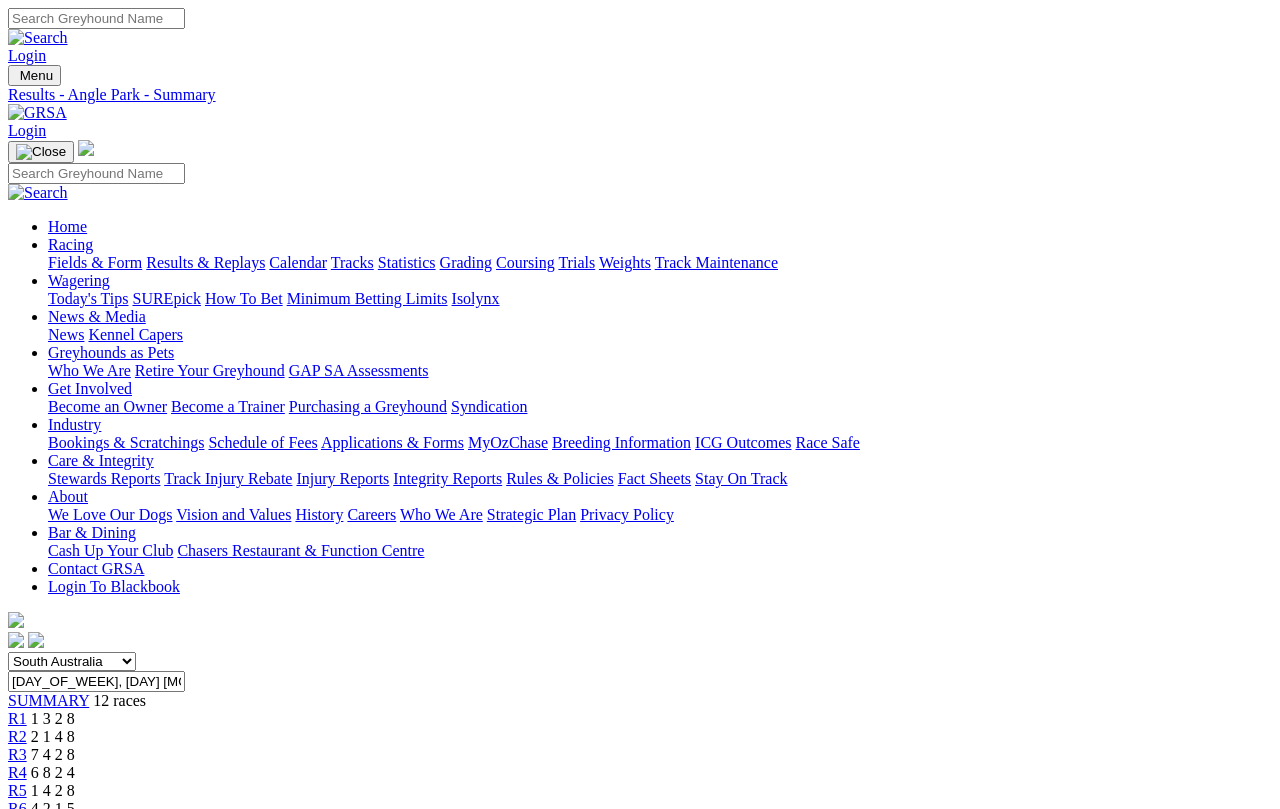 click on "[DAY], [DATE]" at bounding box center (96, 681) 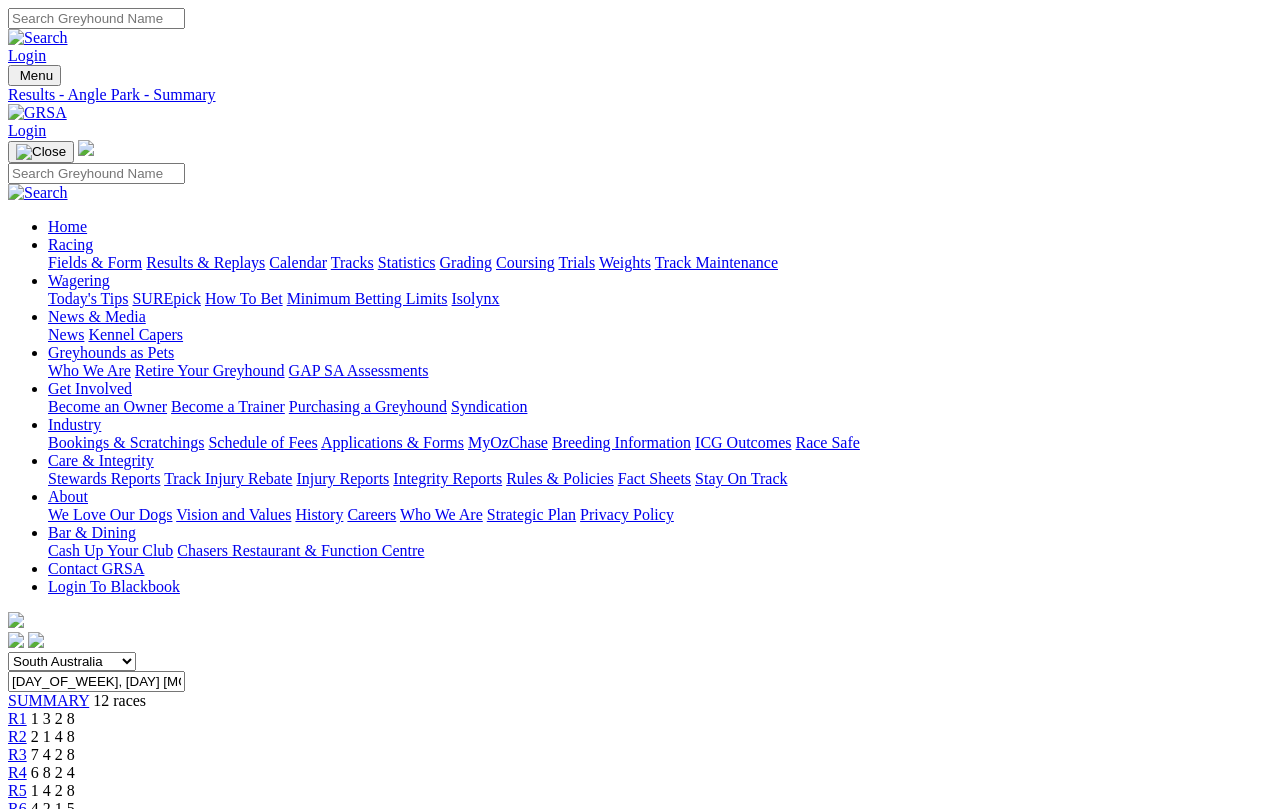 click on "29" at bounding box center (130, 7900) 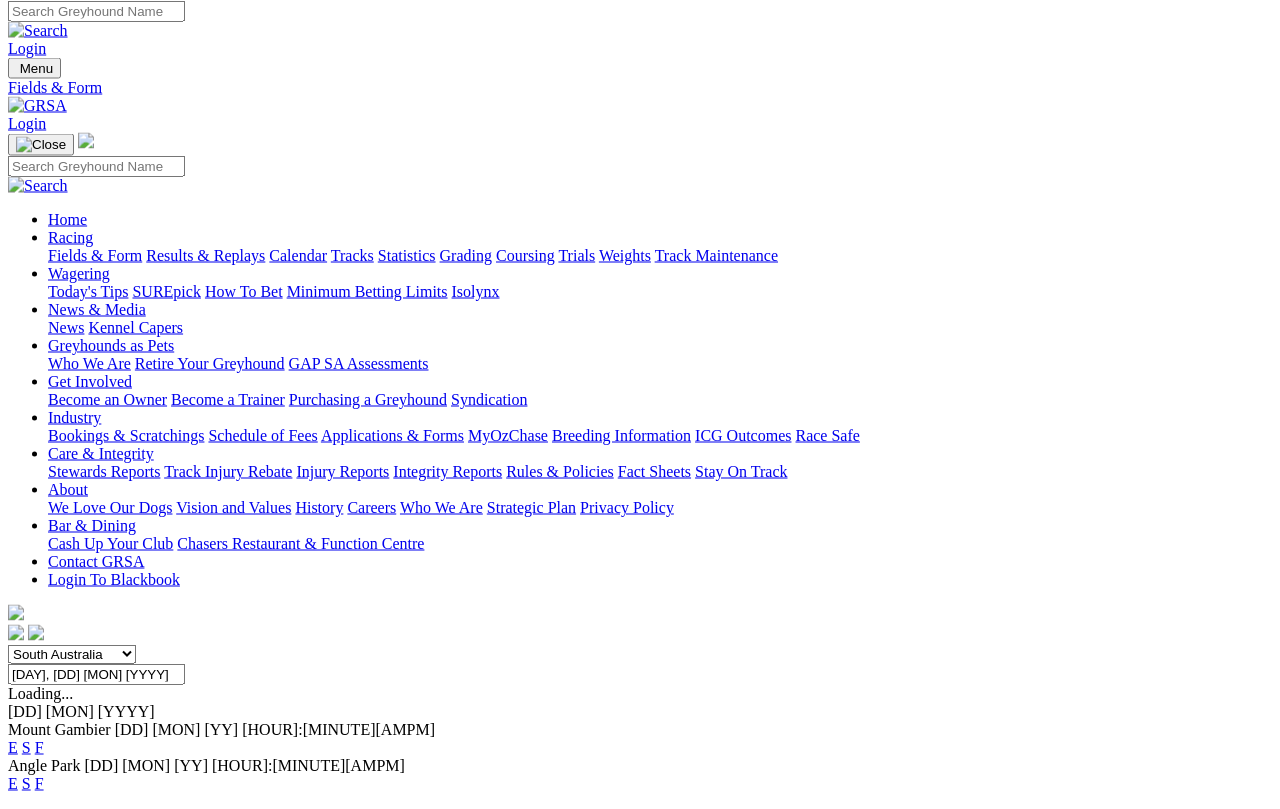 scroll, scrollTop: 6, scrollLeft: 0, axis: vertical 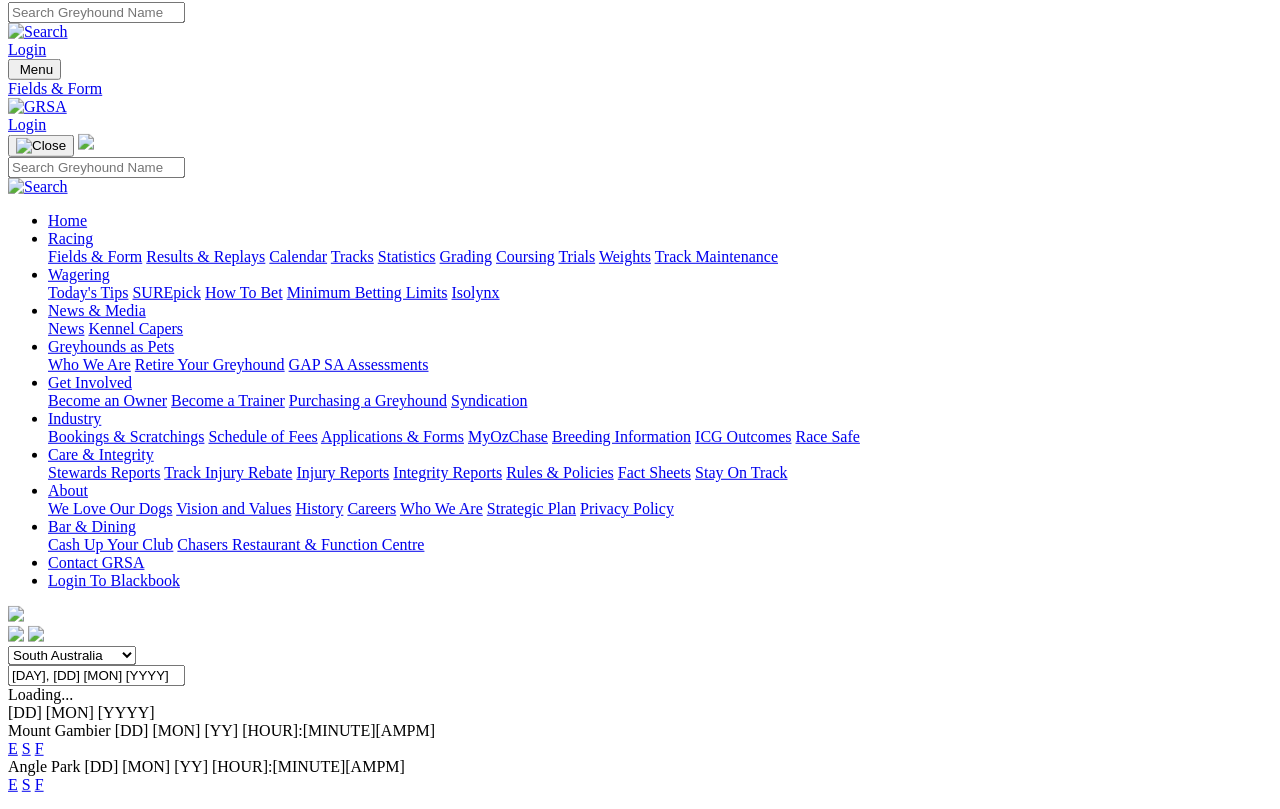 click on "F" at bounding box center (39, 784) 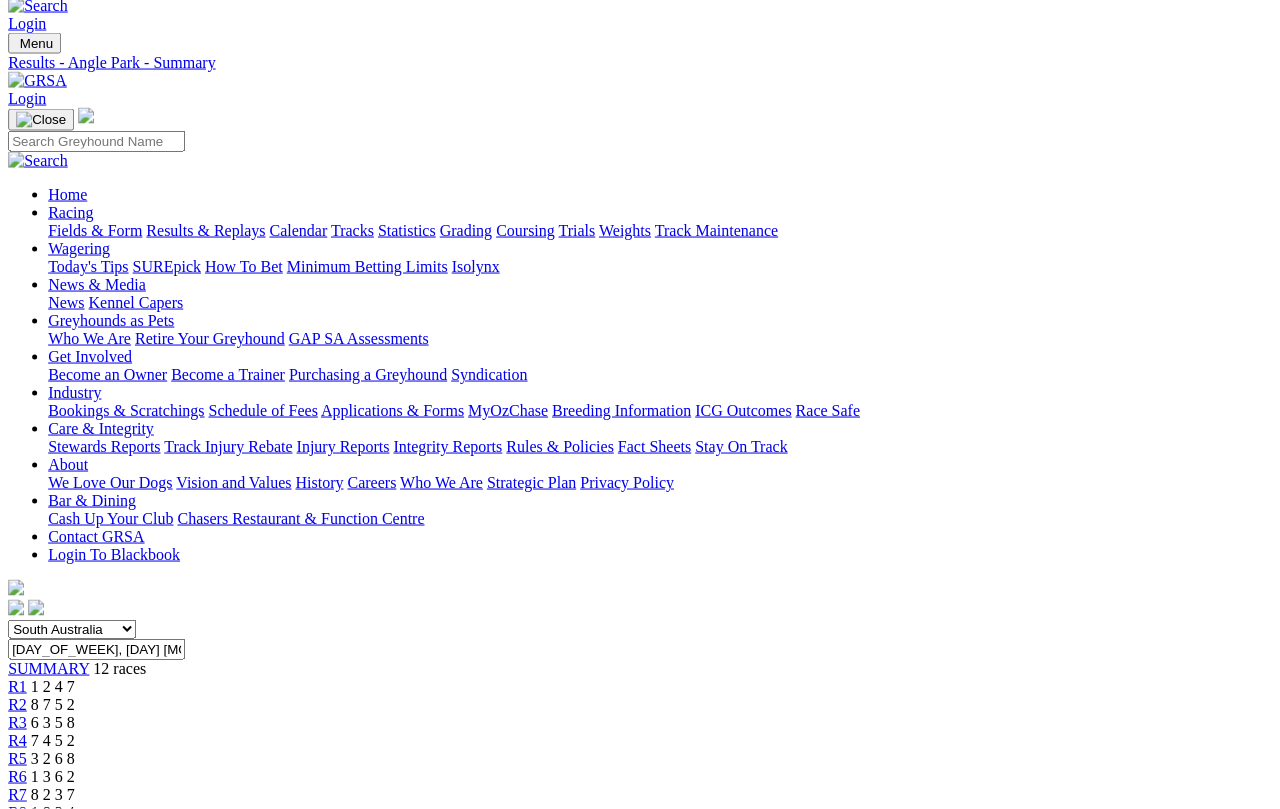 scroll, scrollTop: 0, scrollLeft: 40, axis: horizontal 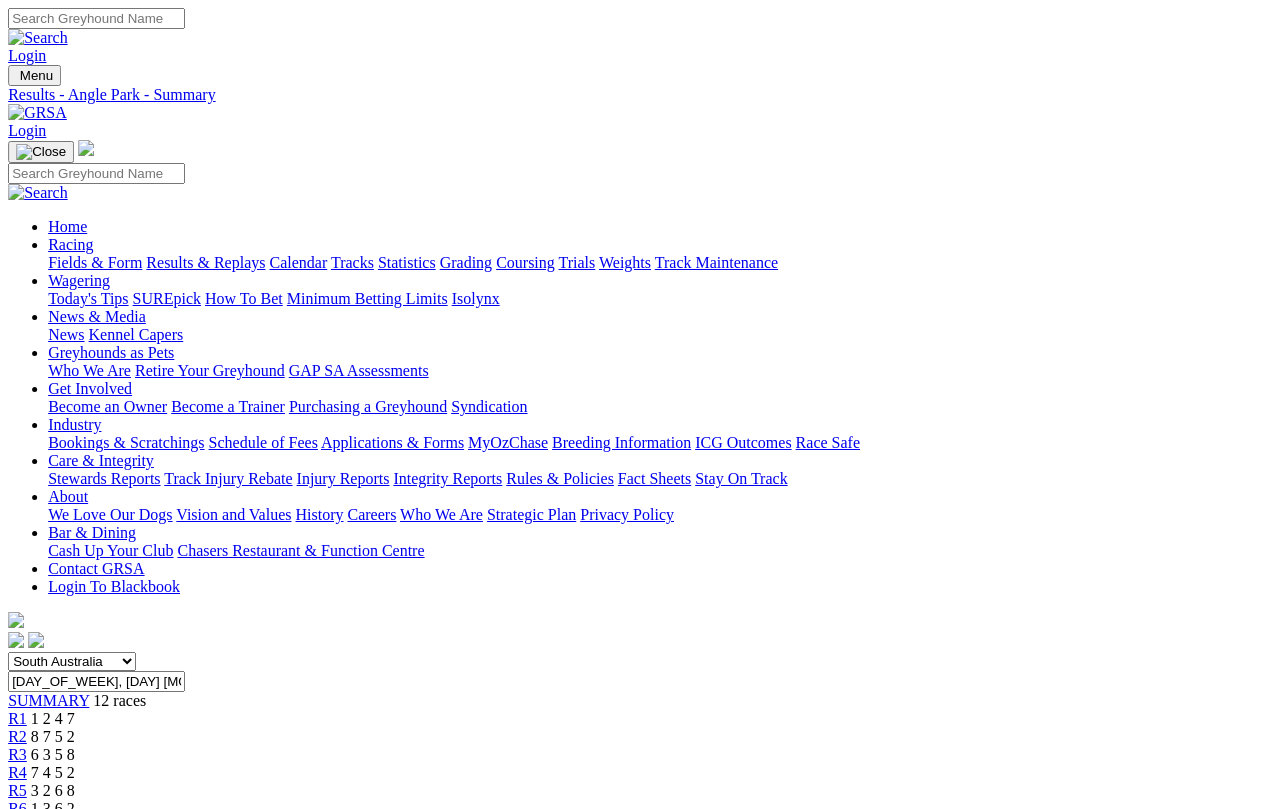 click on "[DAY], [DD] [MON] [YYYY]" at bounding box center [96, 681] 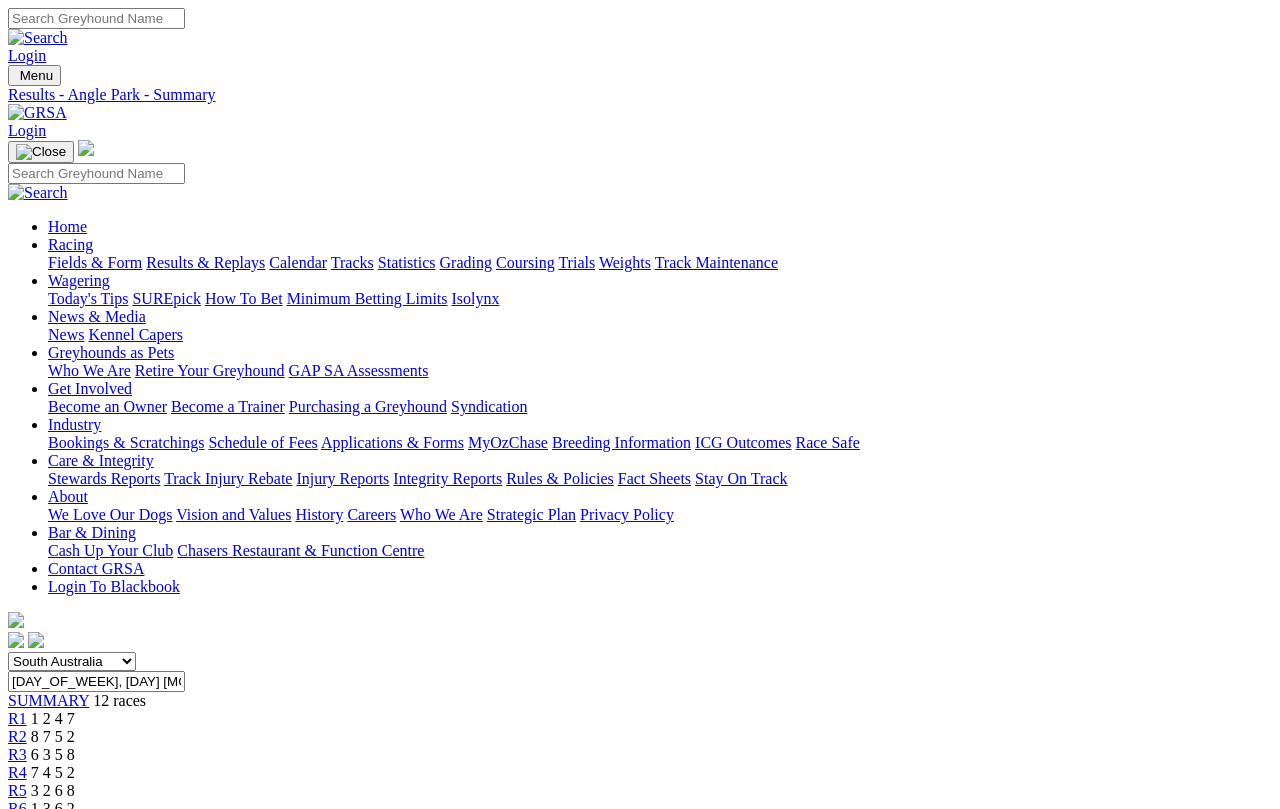 click on "»" at bounding box center (178, 7834) 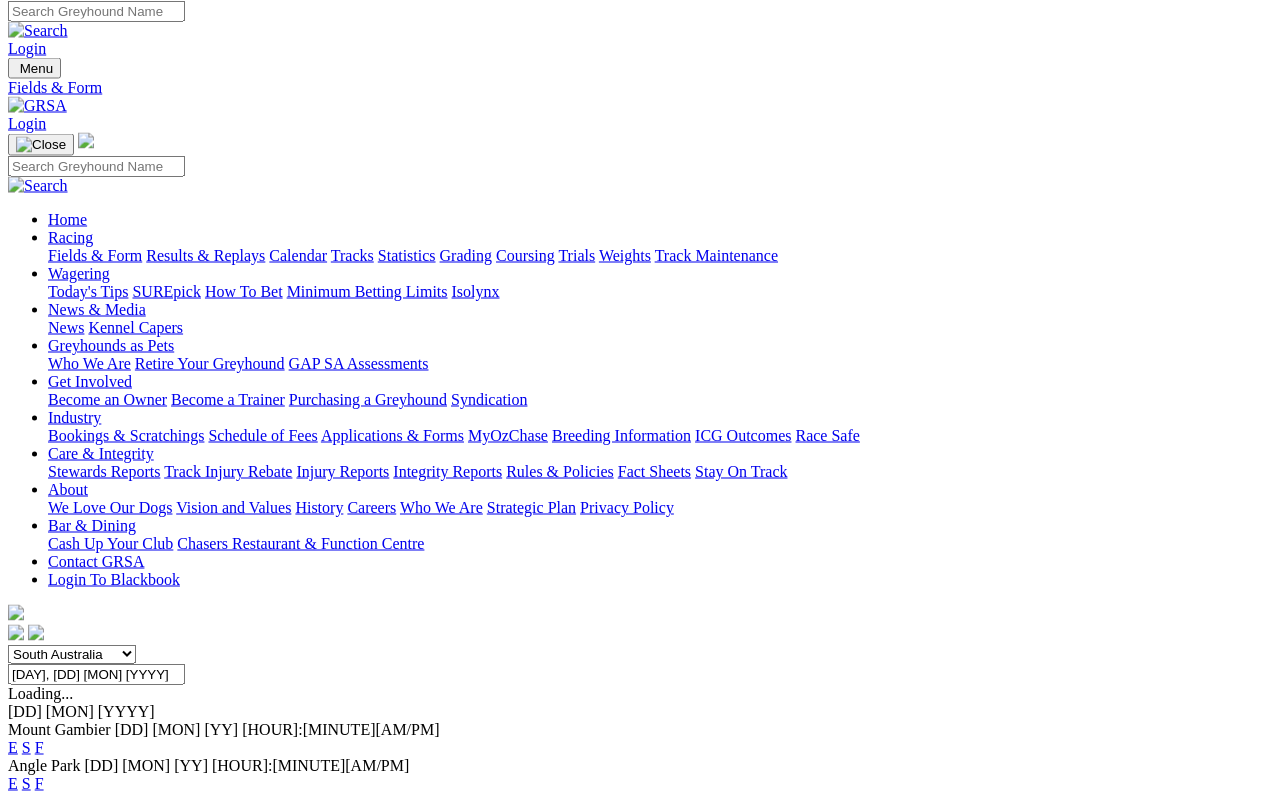 scroll, scrollTop: 6, scrollLeft: 0, axis: vertical 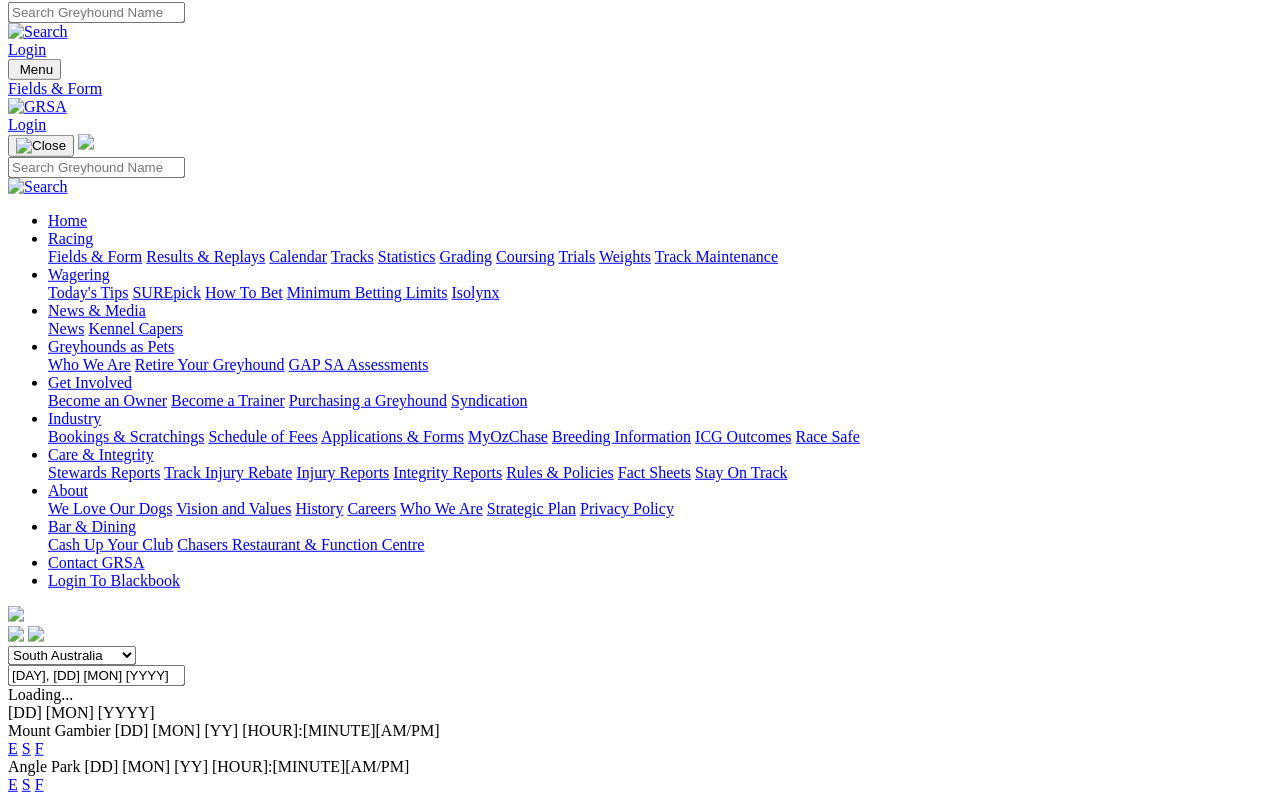 click on "F" at bounding box center (39, 784) 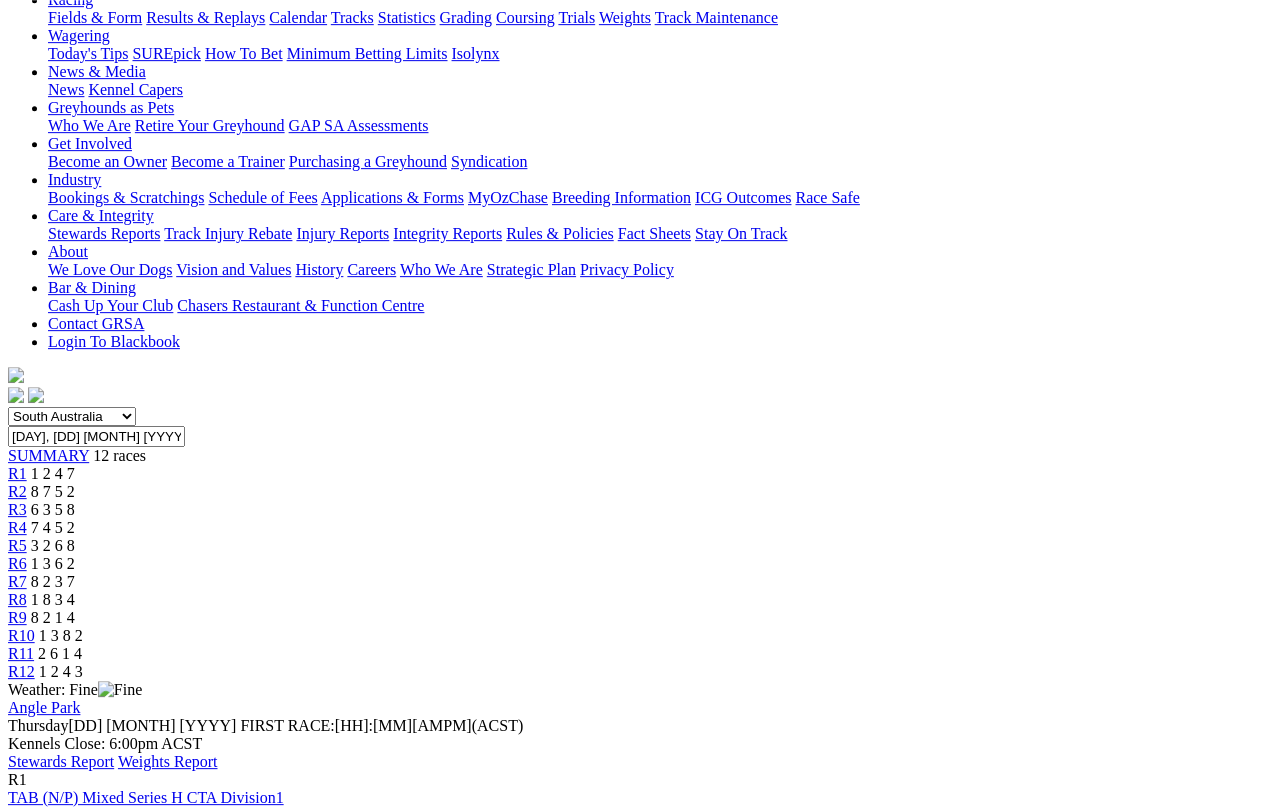 scroll, scrollTop: 0, scrollLeft: 0, axis: both 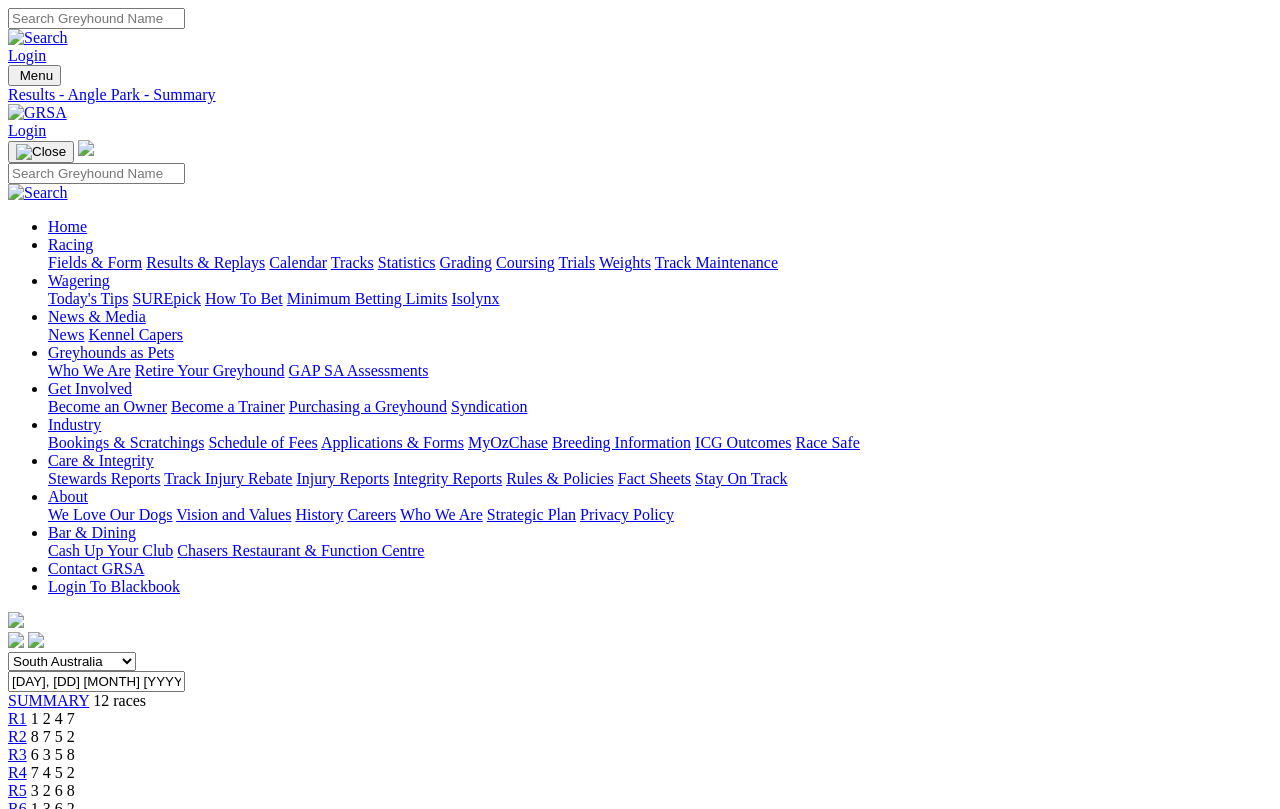 click on "Thursday, 29 May 2025" at bounding box center [96, 681] 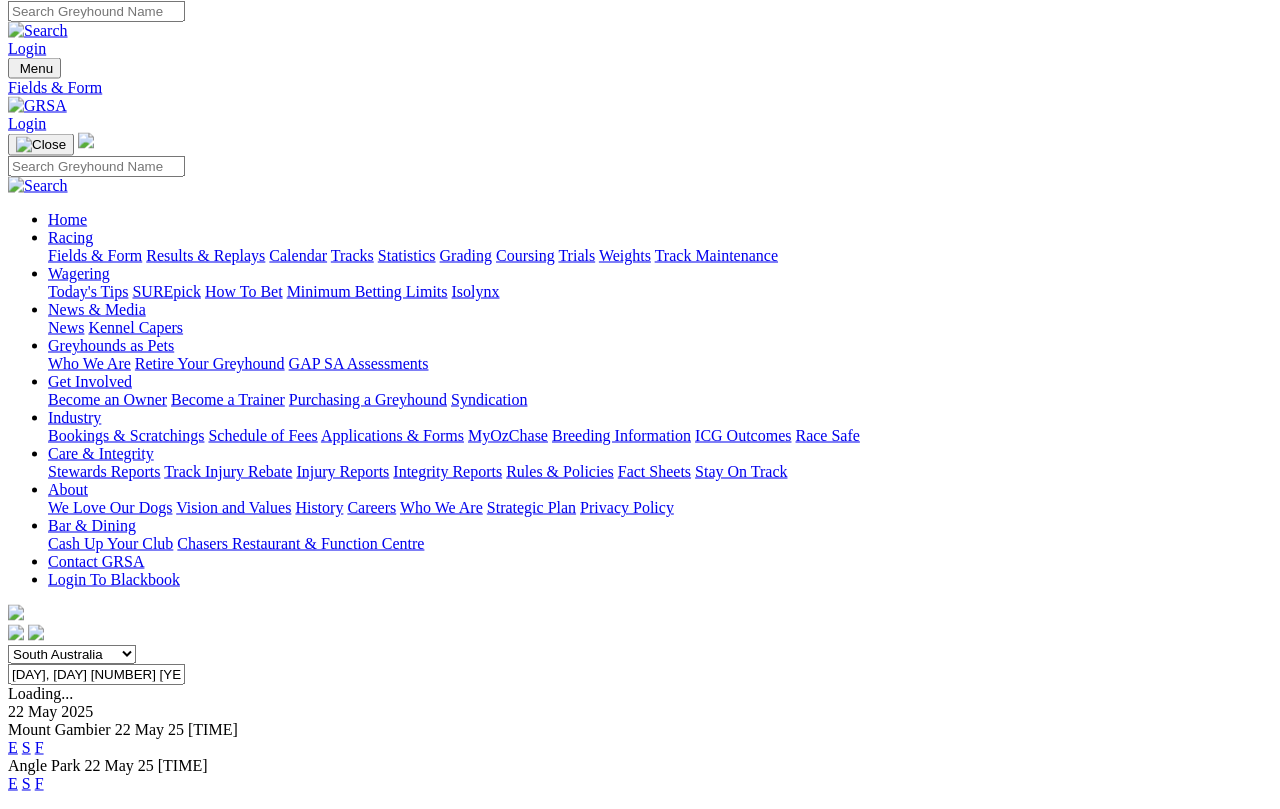 scroll, scrollTop: 6, scrollLeft: 0, axis: vertical 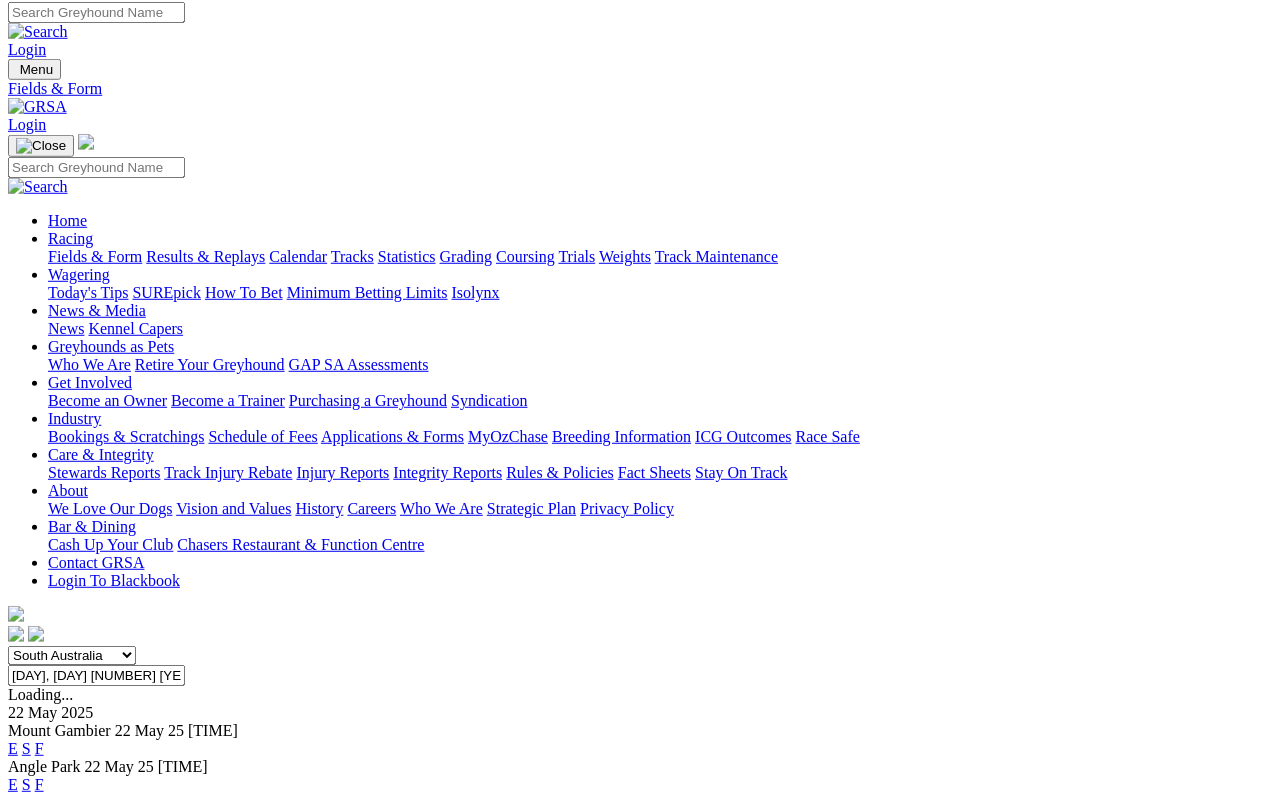 click on "F" at bounding box center [39, 784] 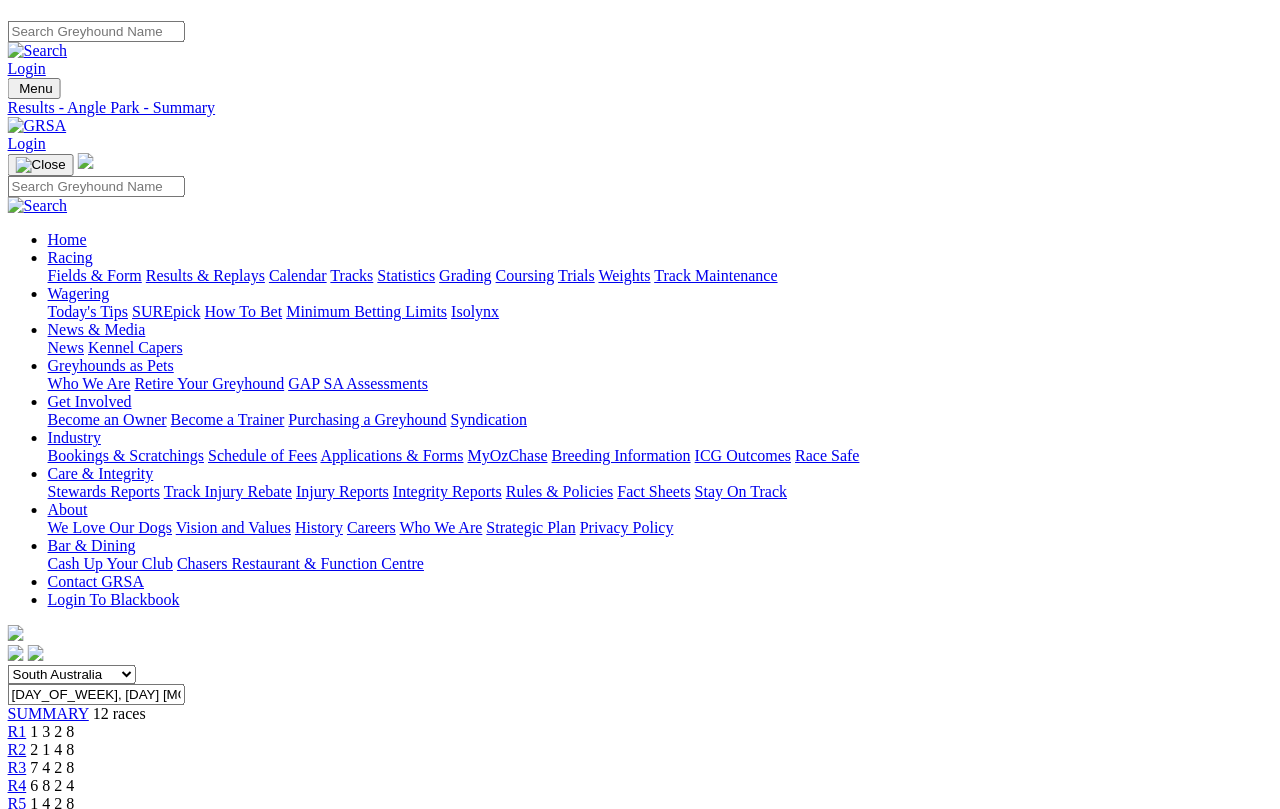 scroll, scrollTop: 0, scrollLeft: 0, axis: both 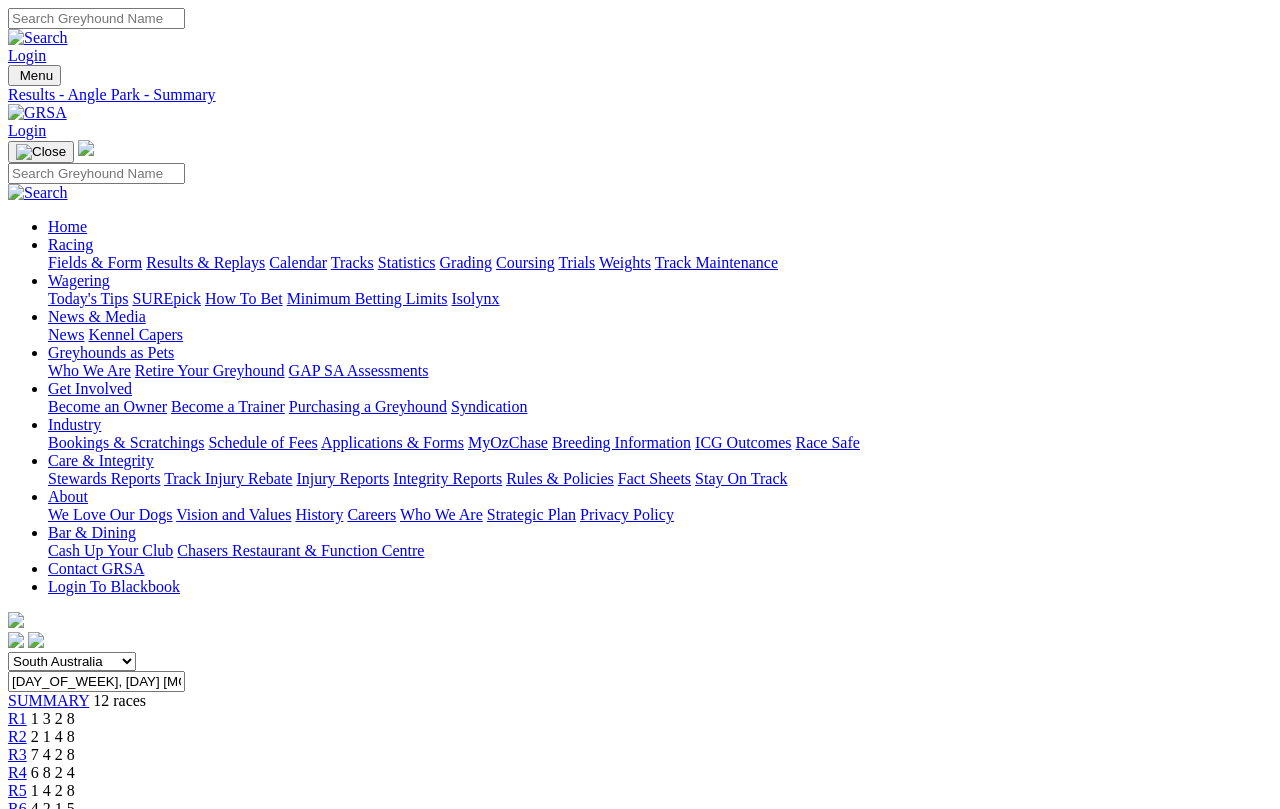 click on "Thursday, 22 May 2025" at bounding box center (96, 681) 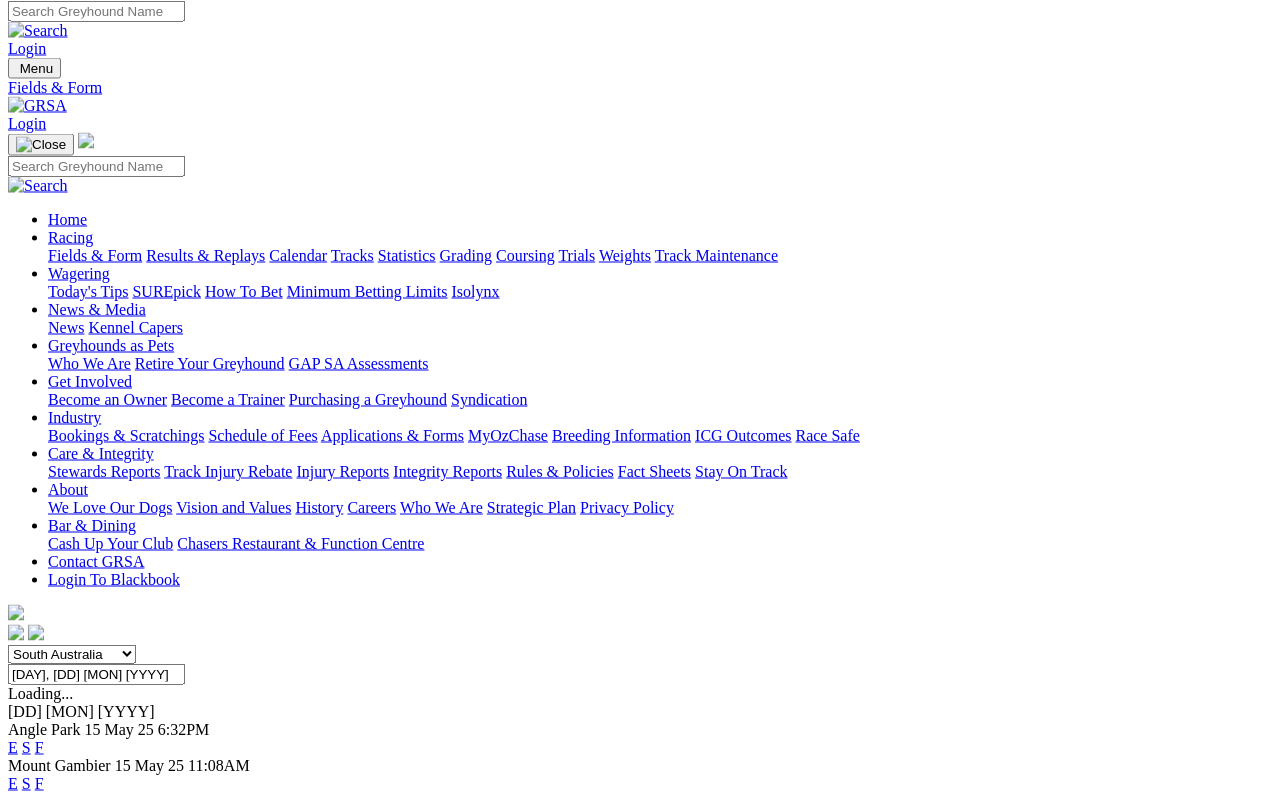 scroll, scrollTop: 6, scrollLeft: 0, axis: vertical 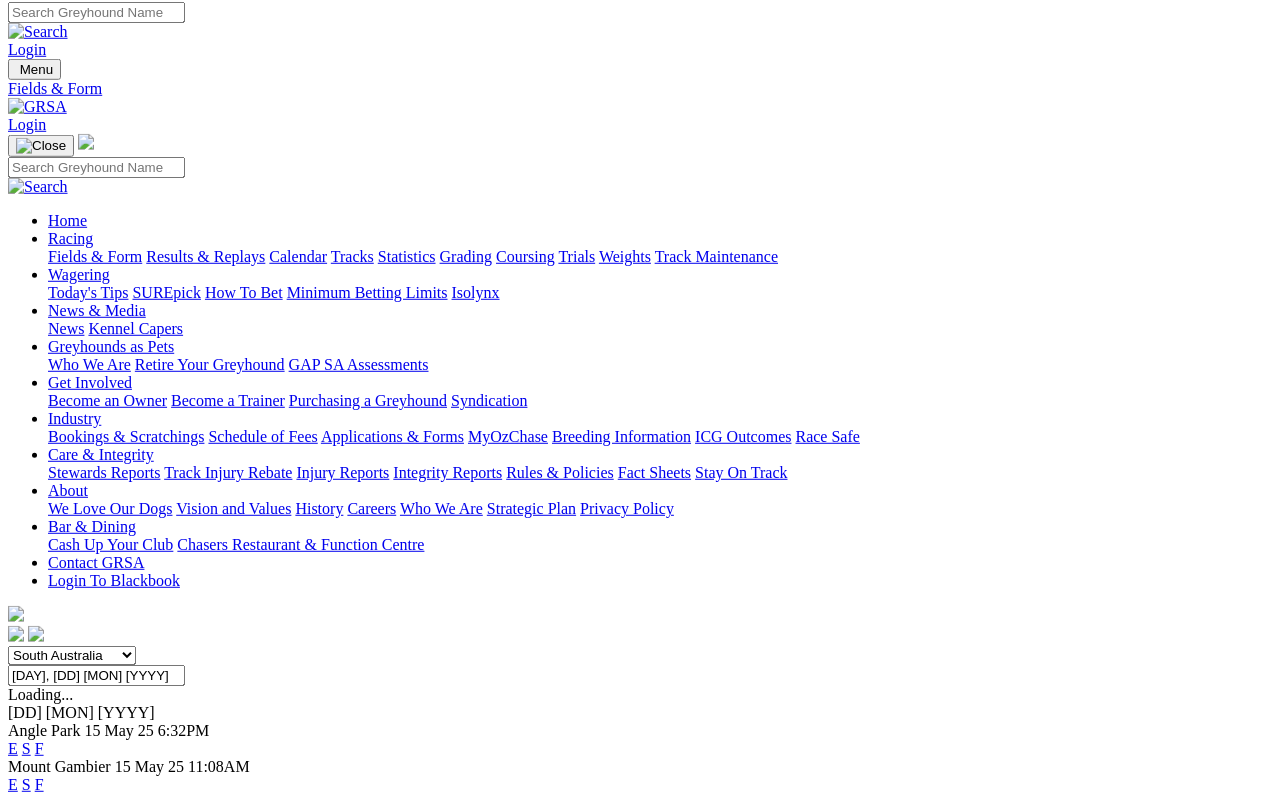 click on "F" at bounding box center (39, 748) 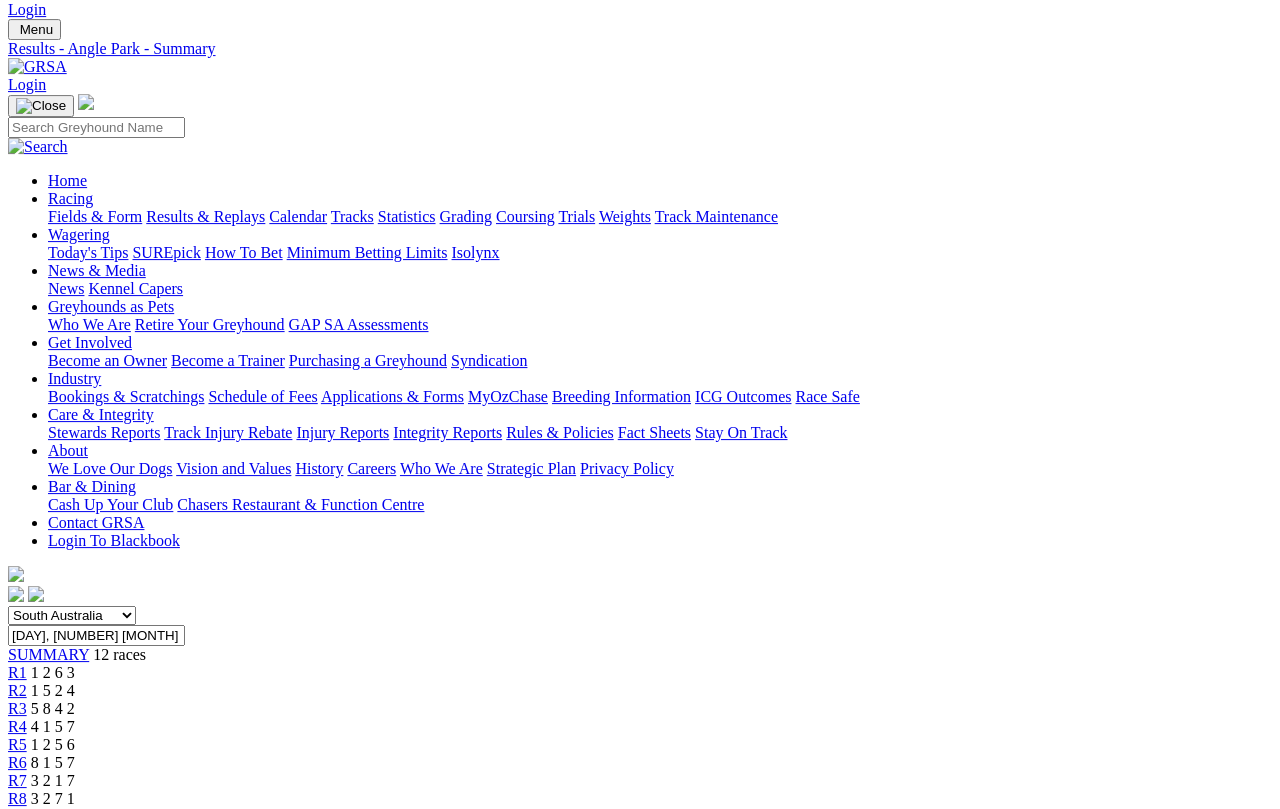 scroll, scrollTop: 0, scrollLeft: 0, axis: both 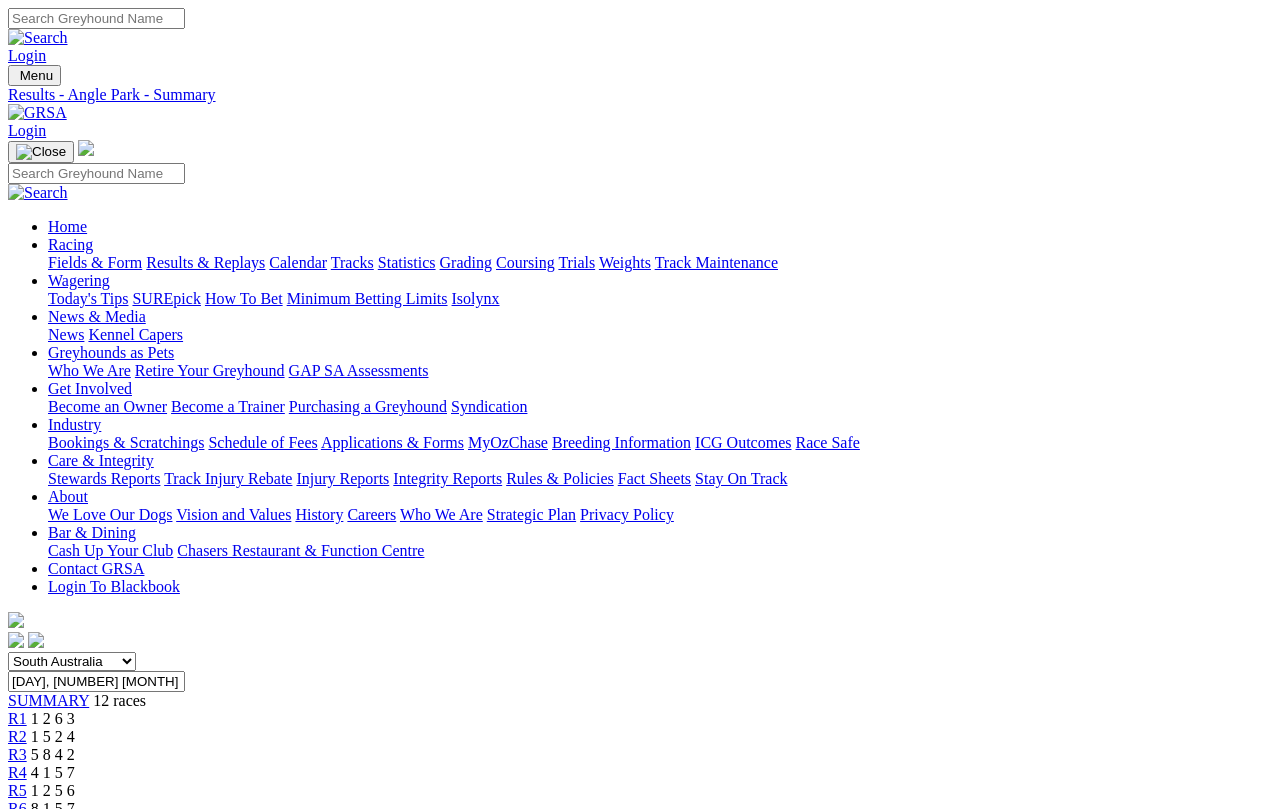 click on "Thursday, 15 May 2025" at bounding box center [96, 681] 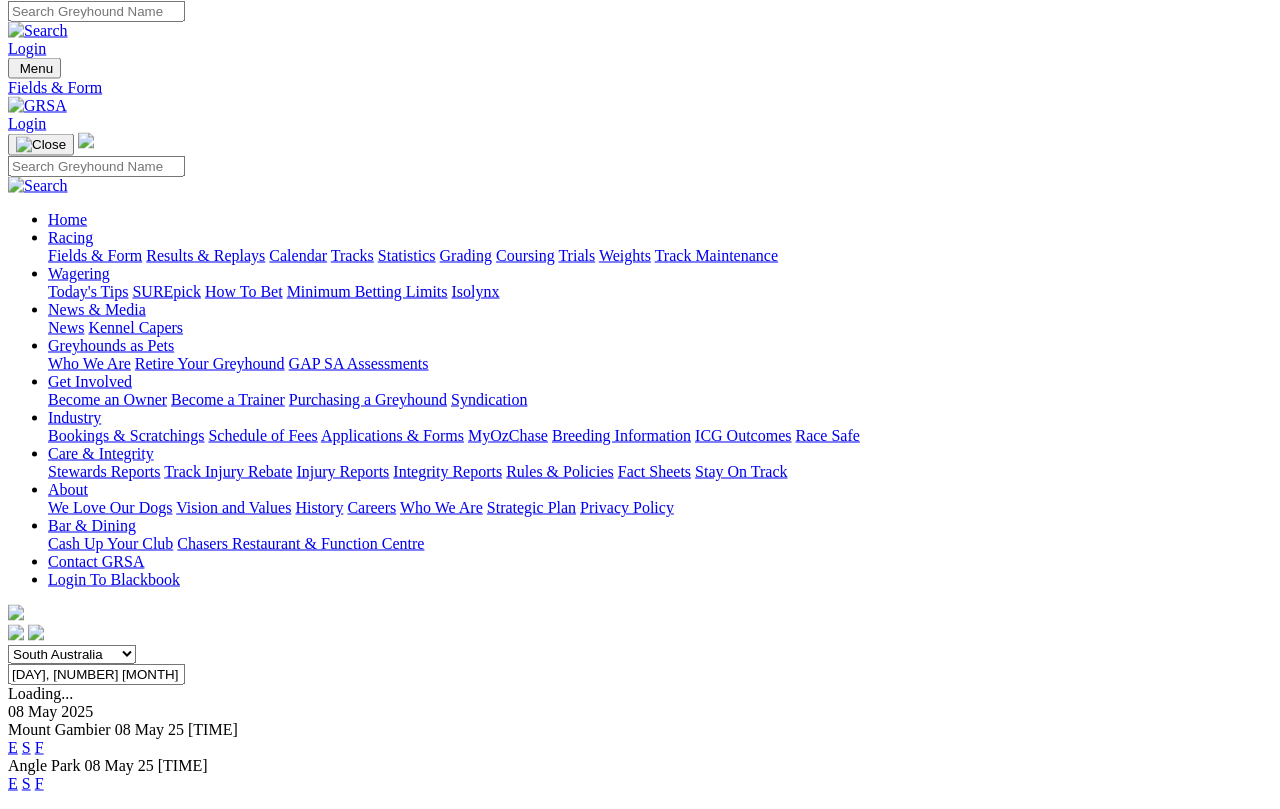 scroll, scrollTop: 6, scrollLeft: 0, axis: vertical 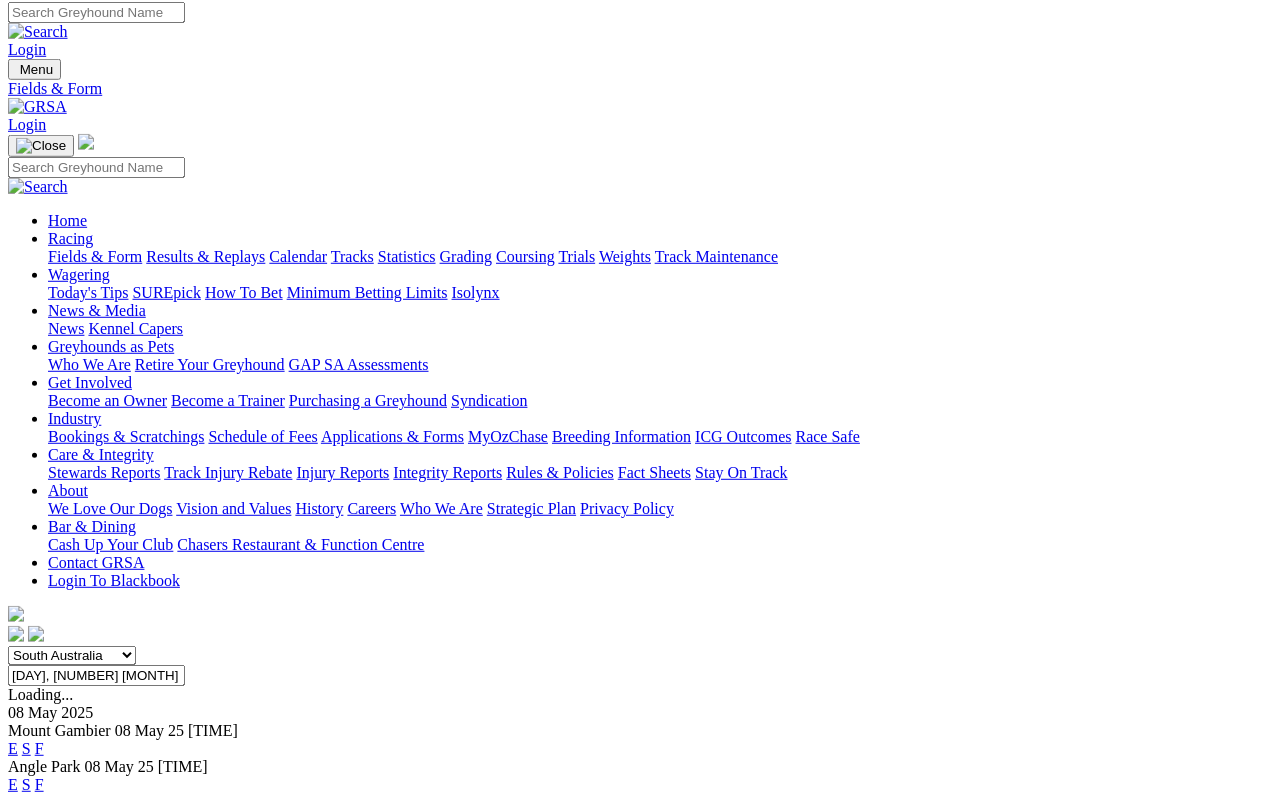 click on "F" at bounding box center (39, 784) 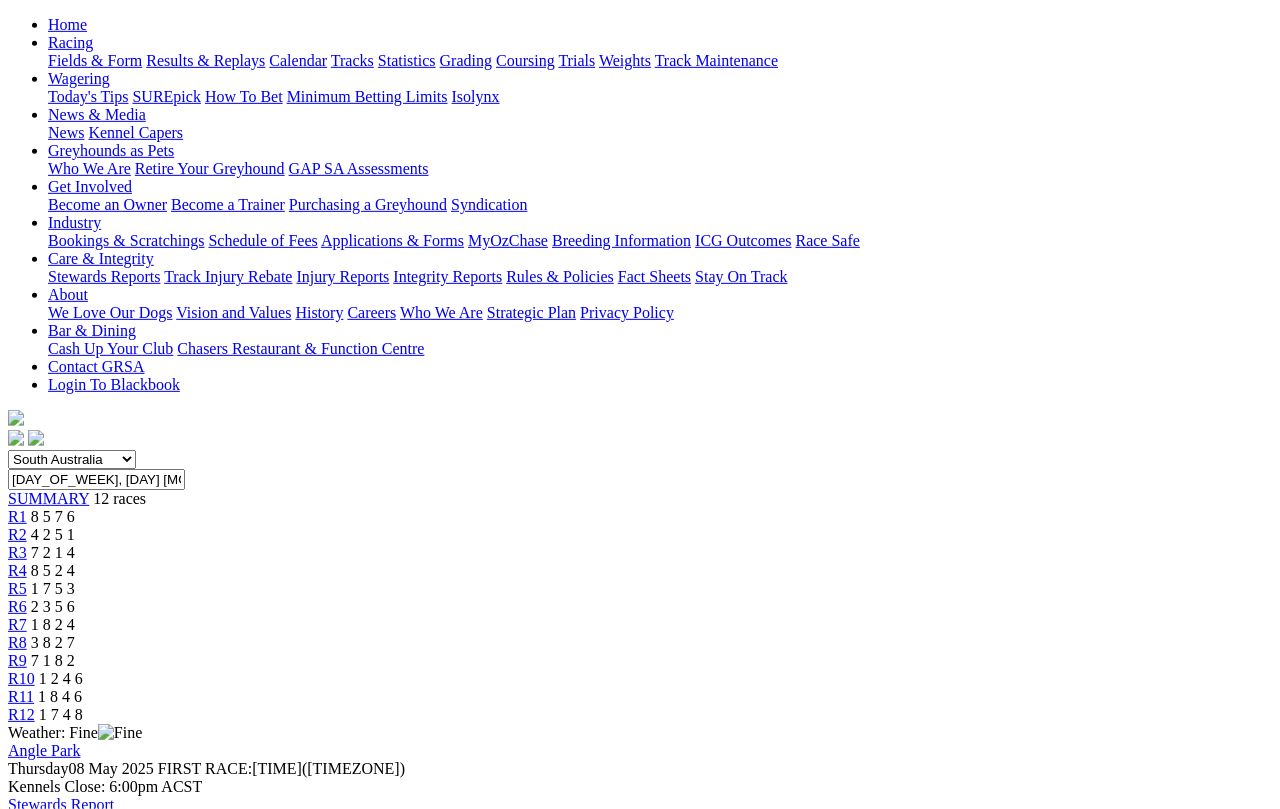 scroll, scrollTop: 0, scrollLeft: 0, axis: both 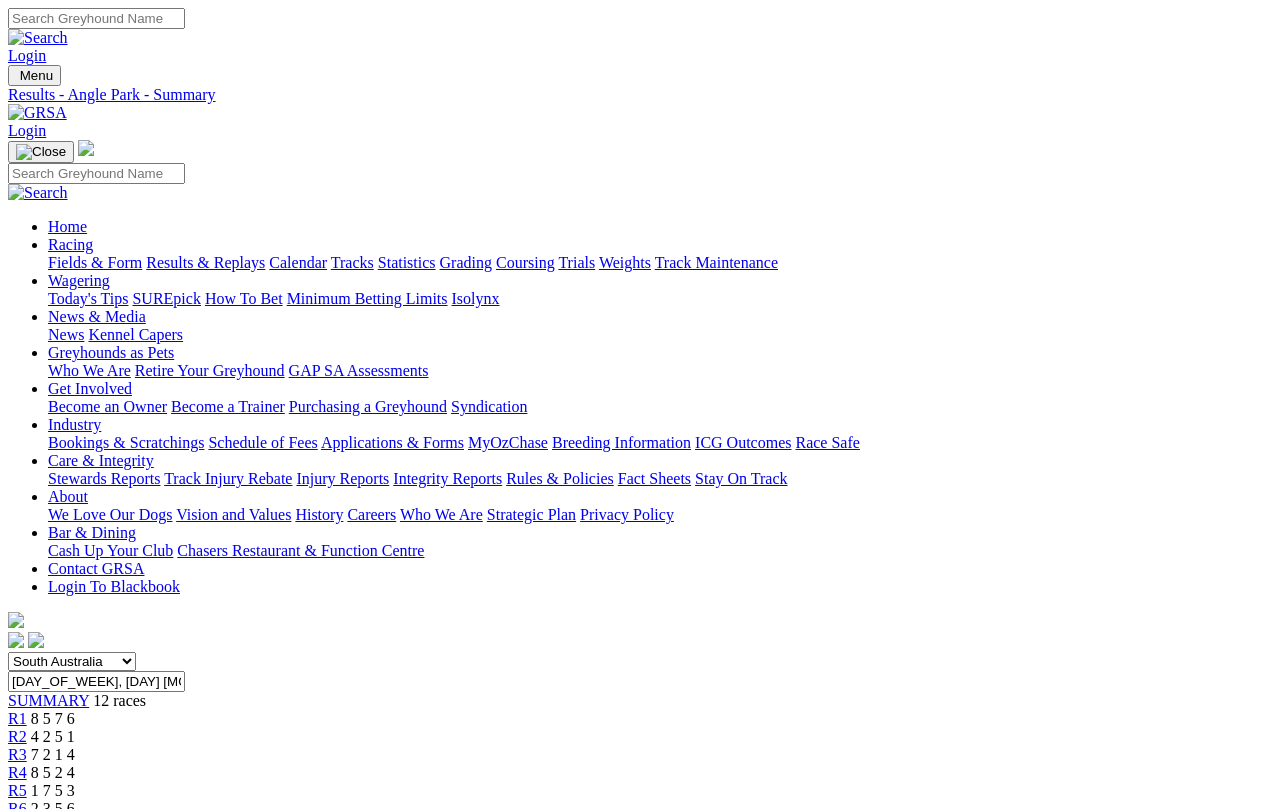 click on "Thursday, 8 May 2025" at bounding box center (96, 681) 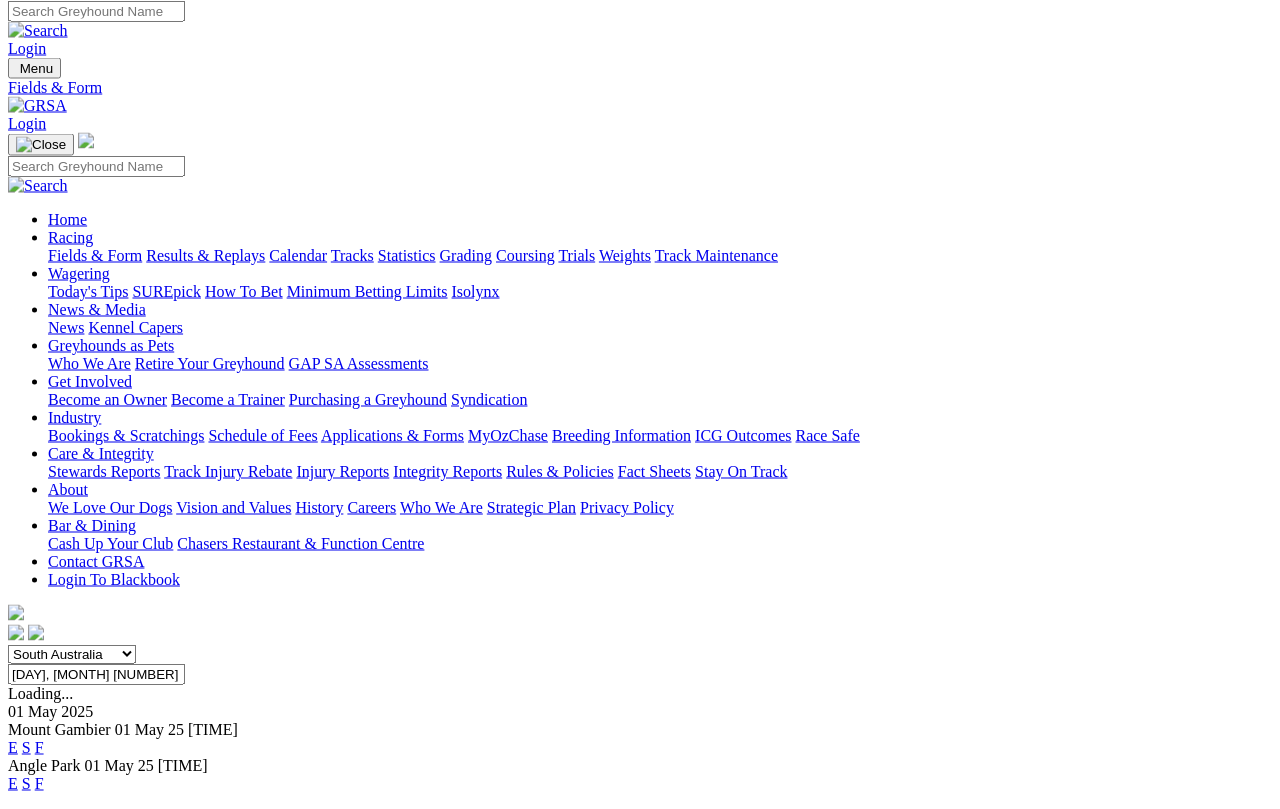 scroll, scrollTop: 6, scrollLeft: 0, axis: vertical 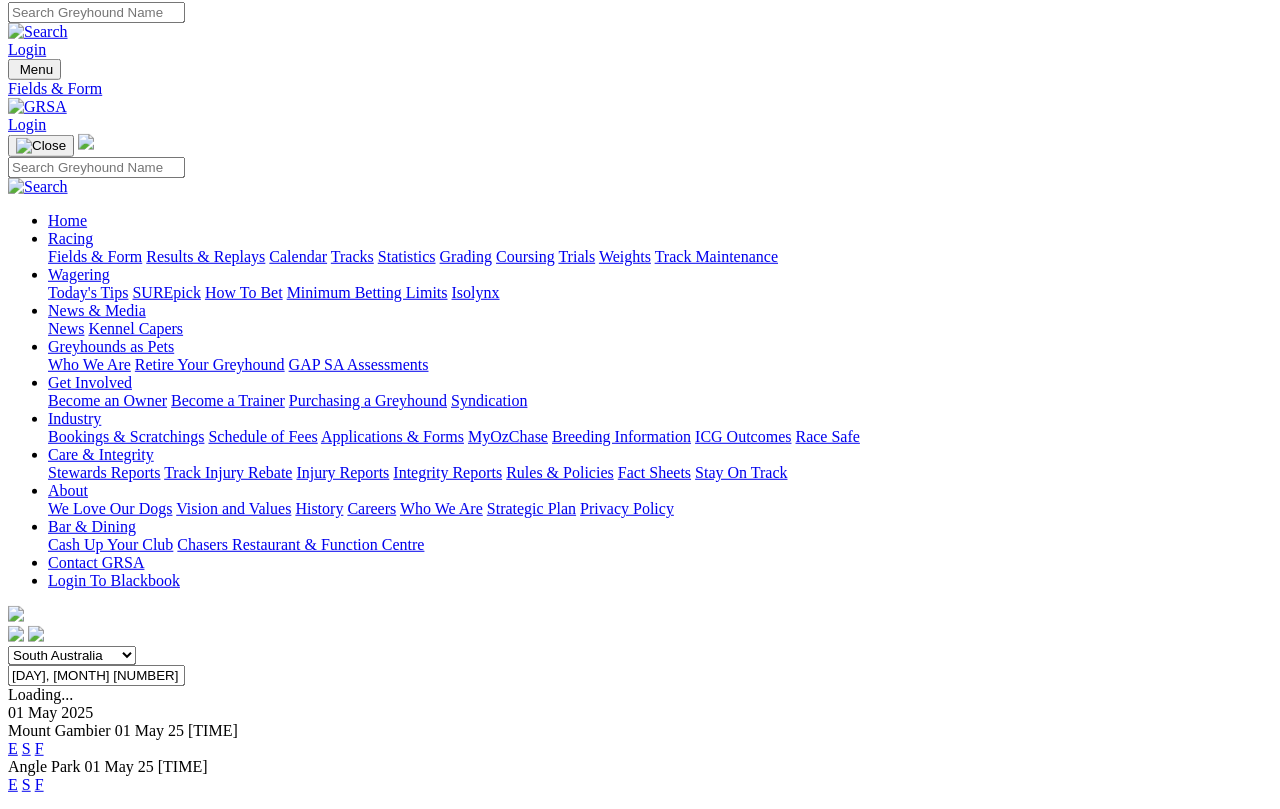 click on "F" at bounding box center (39, 784) 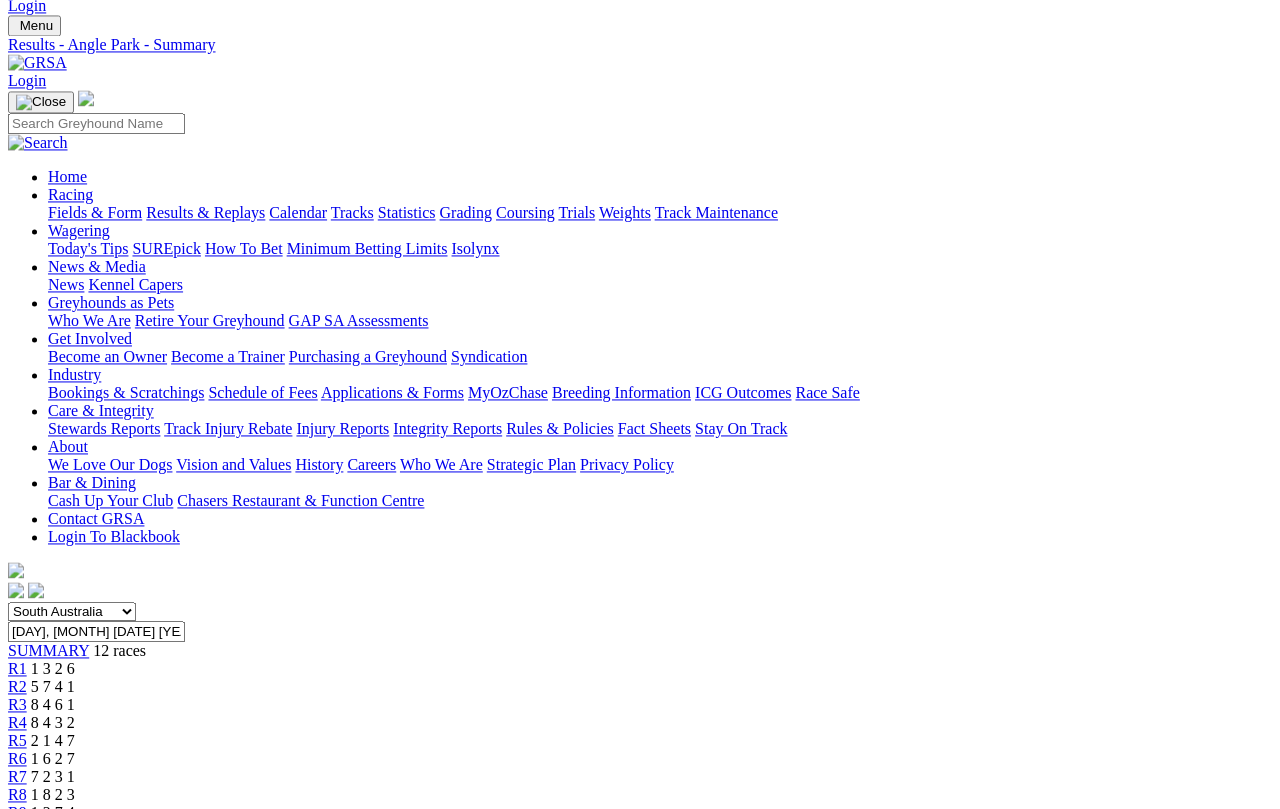 scroll, scrollTop: 0, scrollLeft: 0, axis: both 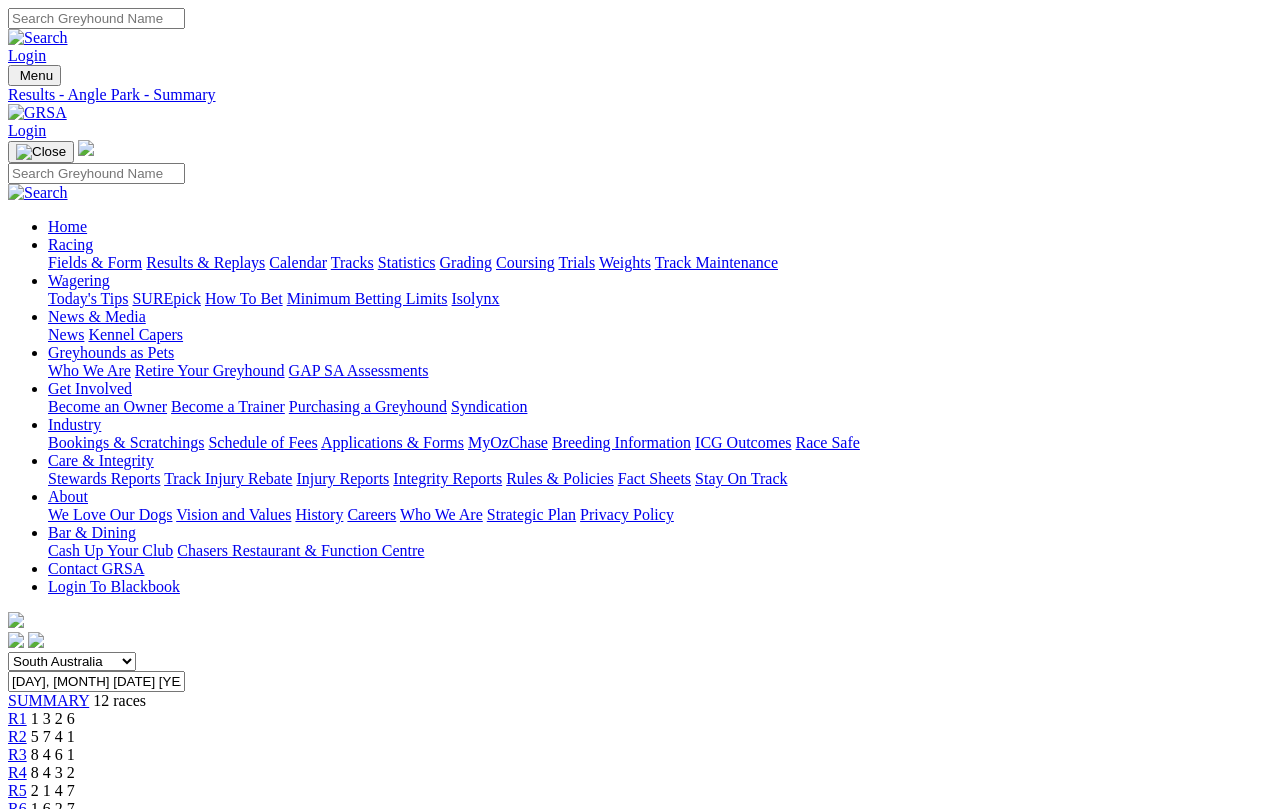 click on "Industry" at bounding box center (74, 424) 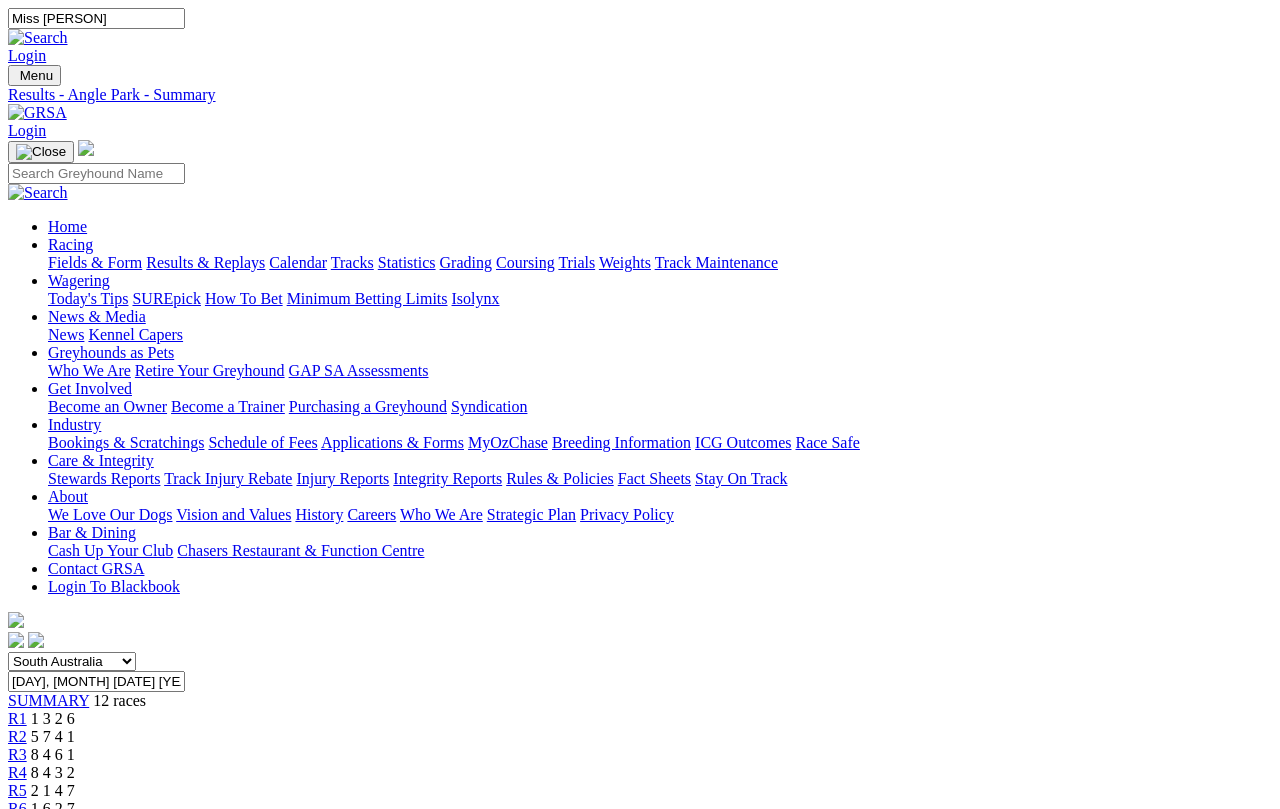 type on "Miss free reign" 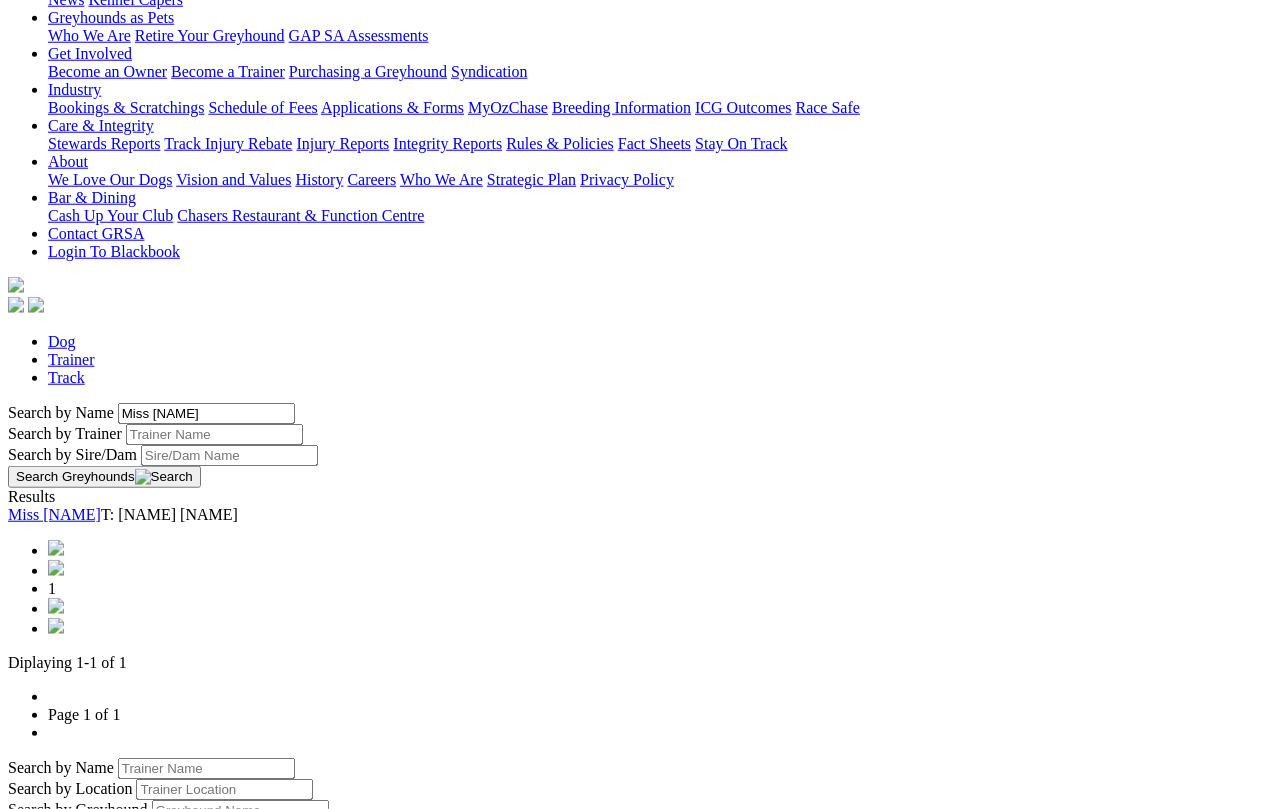 scroll, scrollTop: 304, scrollLeft: 0, axis: vertical 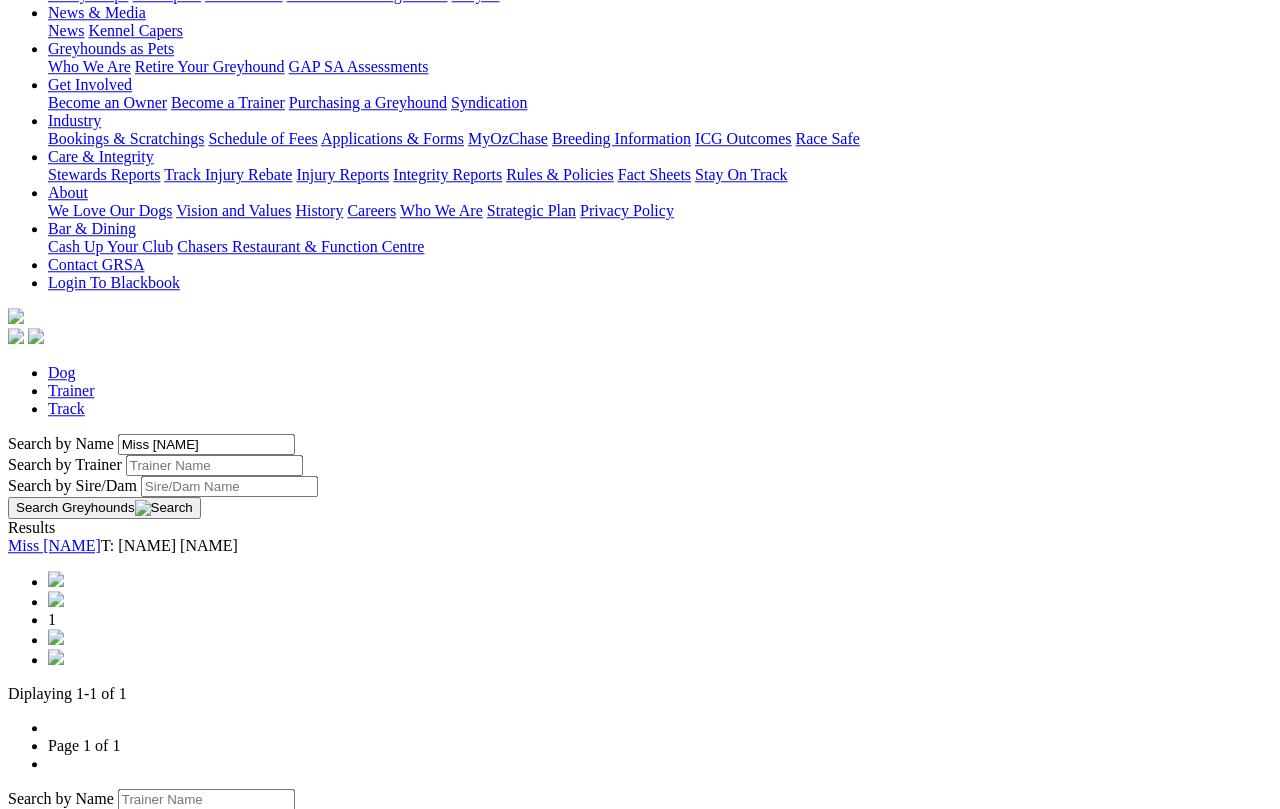 click on "Miss [NAME]" at bounding box center [54, 545] 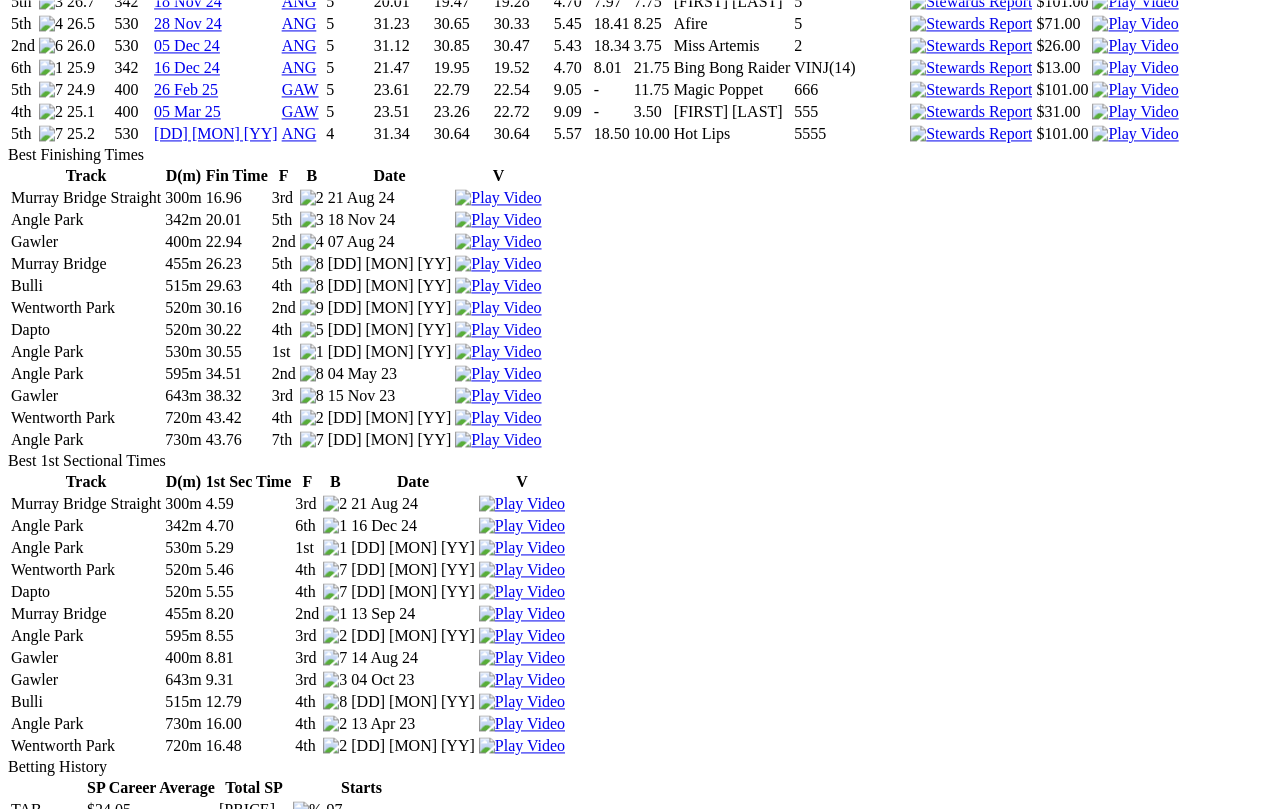 scroll, scrollTop: 3478, scrollLeft: 0, axis: vertical 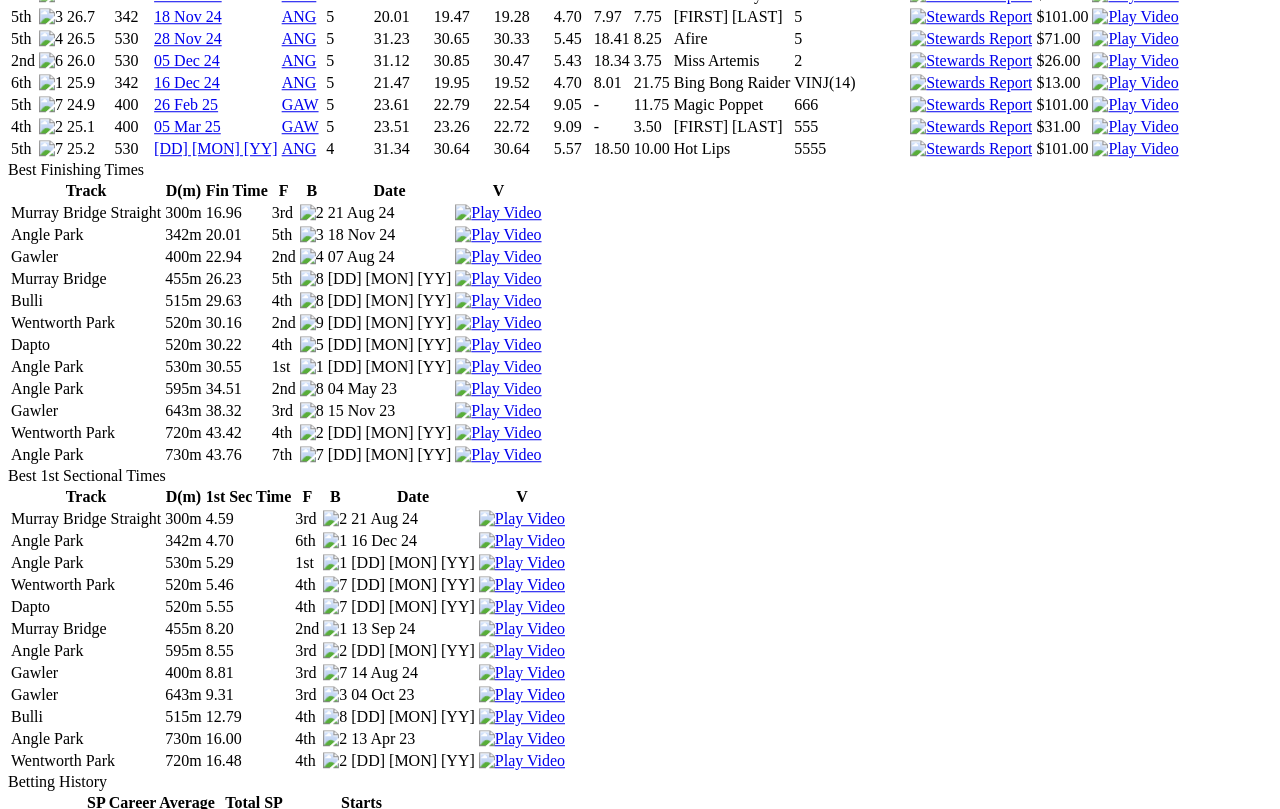 click on "Best Finishing Times" at bounding box center [640, 170] 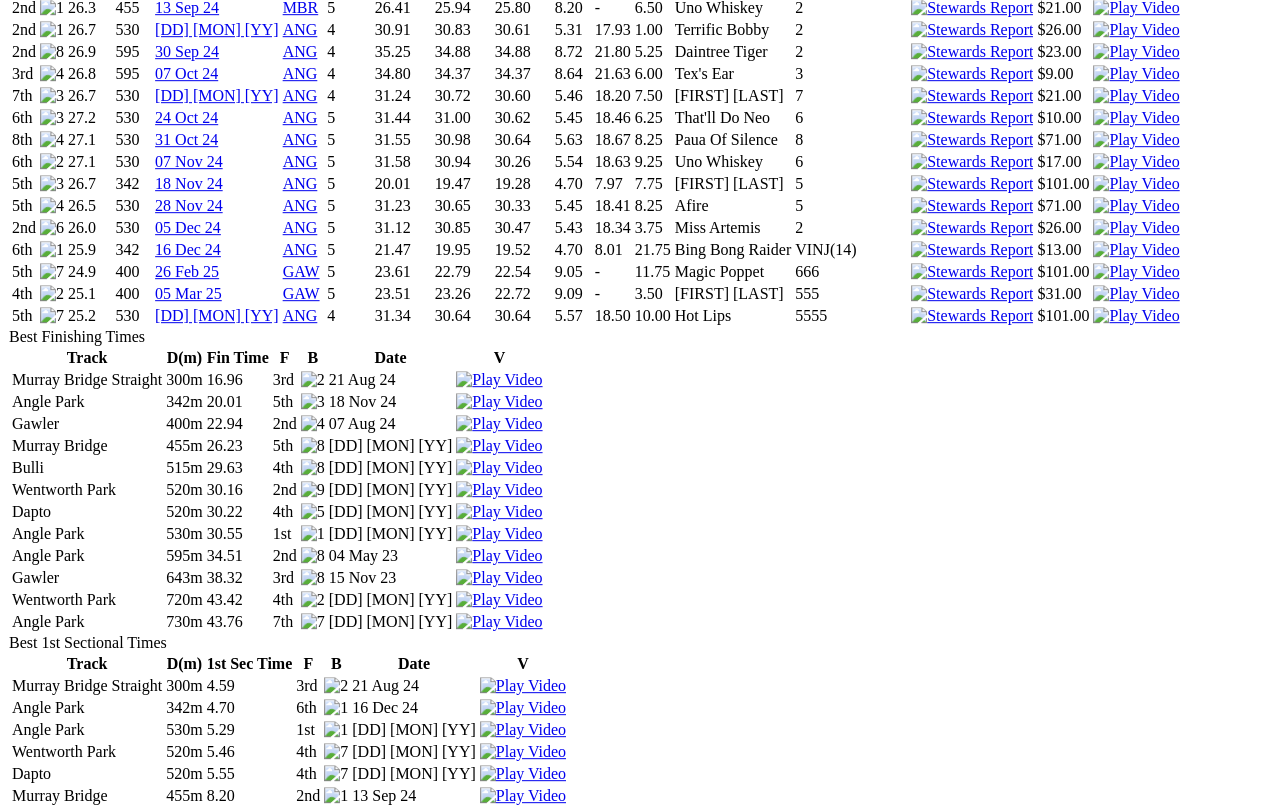 scroll, scrollTop: 3310, scrollLeft: 0, axis: vertical 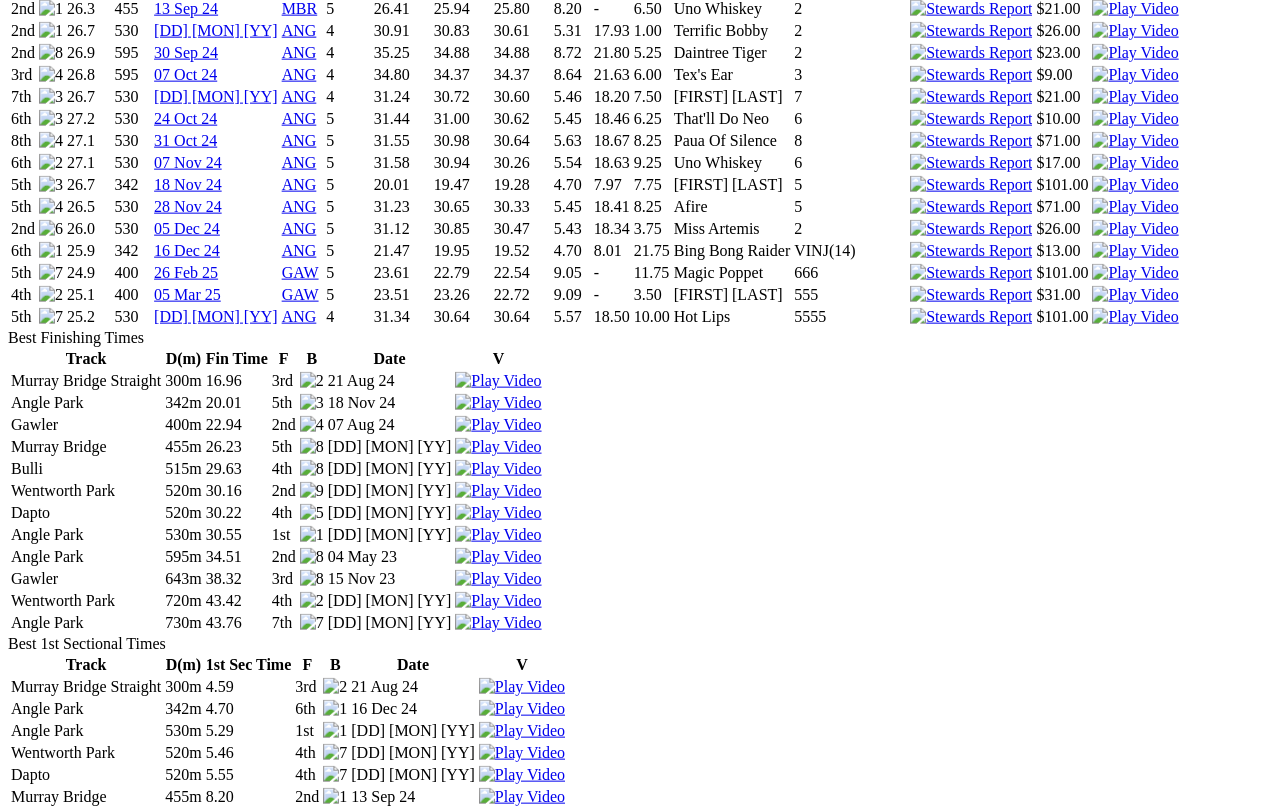 click on "[DD] [MON] [YY]" at bounding box center (216, 316) 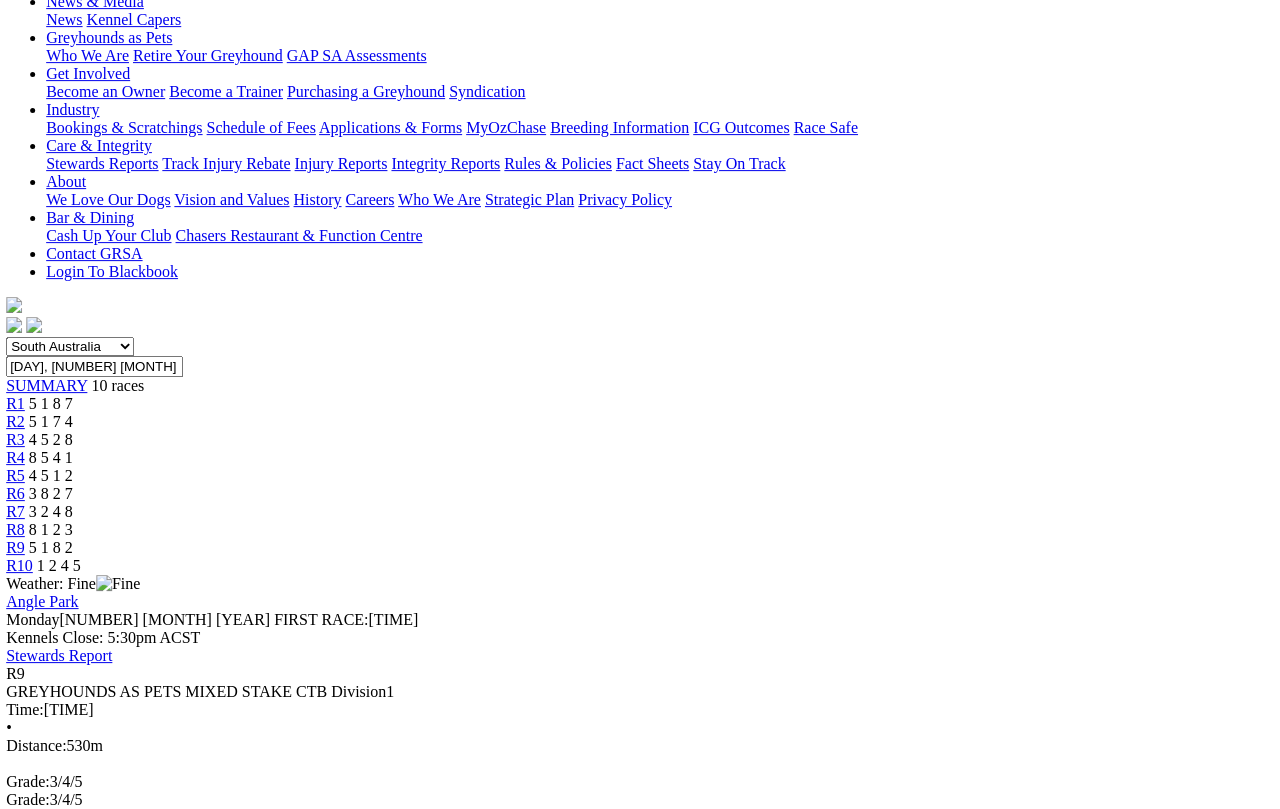 scroll, scrollTop: 313, scrollLeft: 2, axis: both 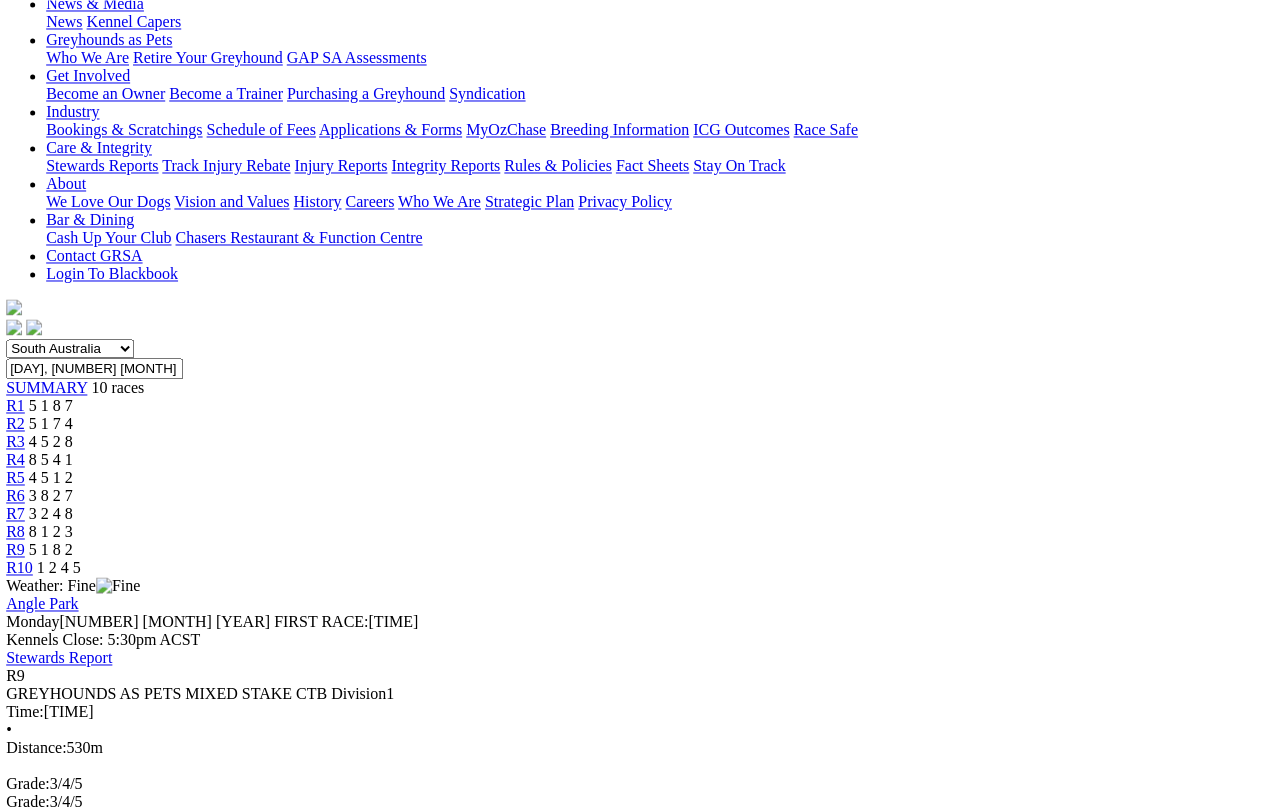 click at bounding box center [92, 1040] 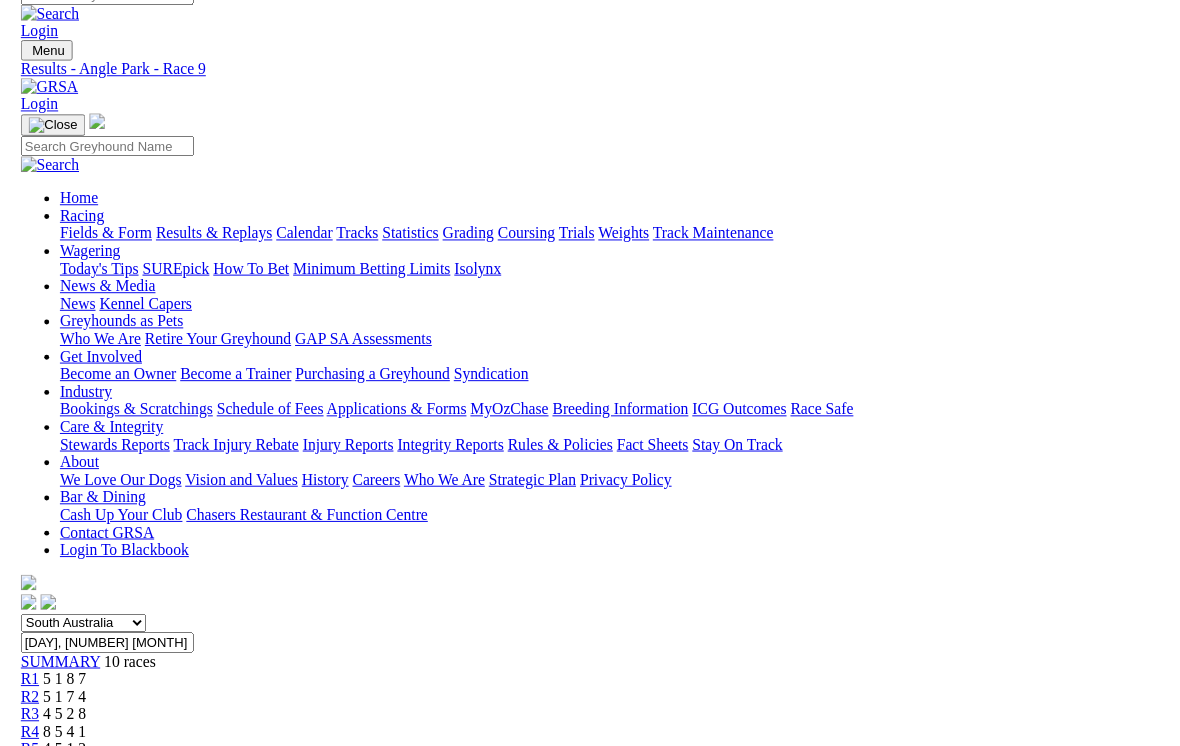 scroll, scrollTop: 321, scrollLeft: 0, axis: vertical 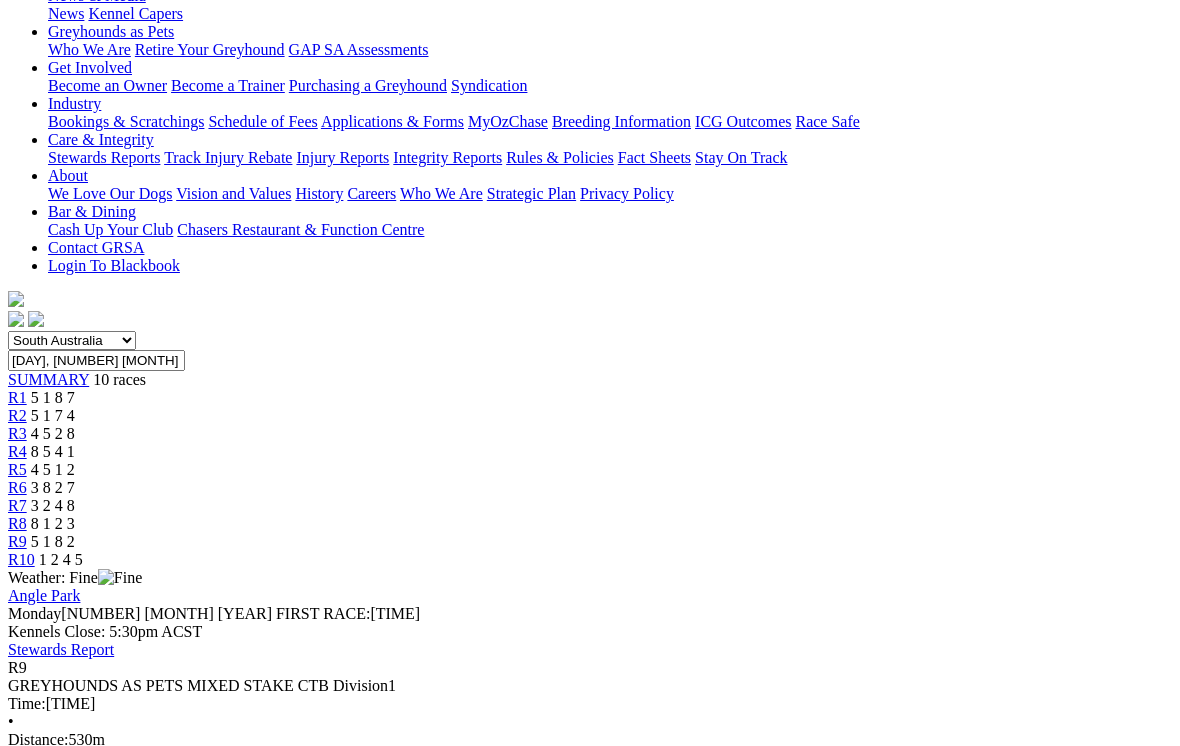 click at bounding box center (16, 4346) 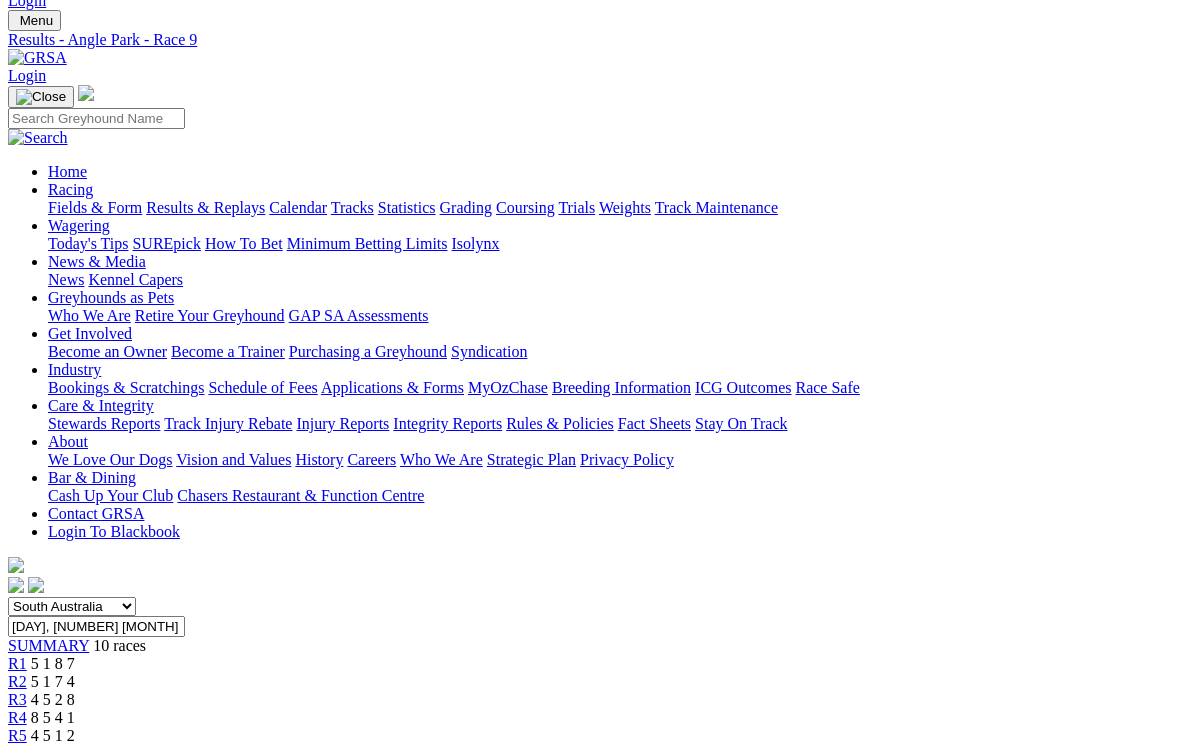 scroll, scrollTop: 0, scrollLeft: 0, axis: both 